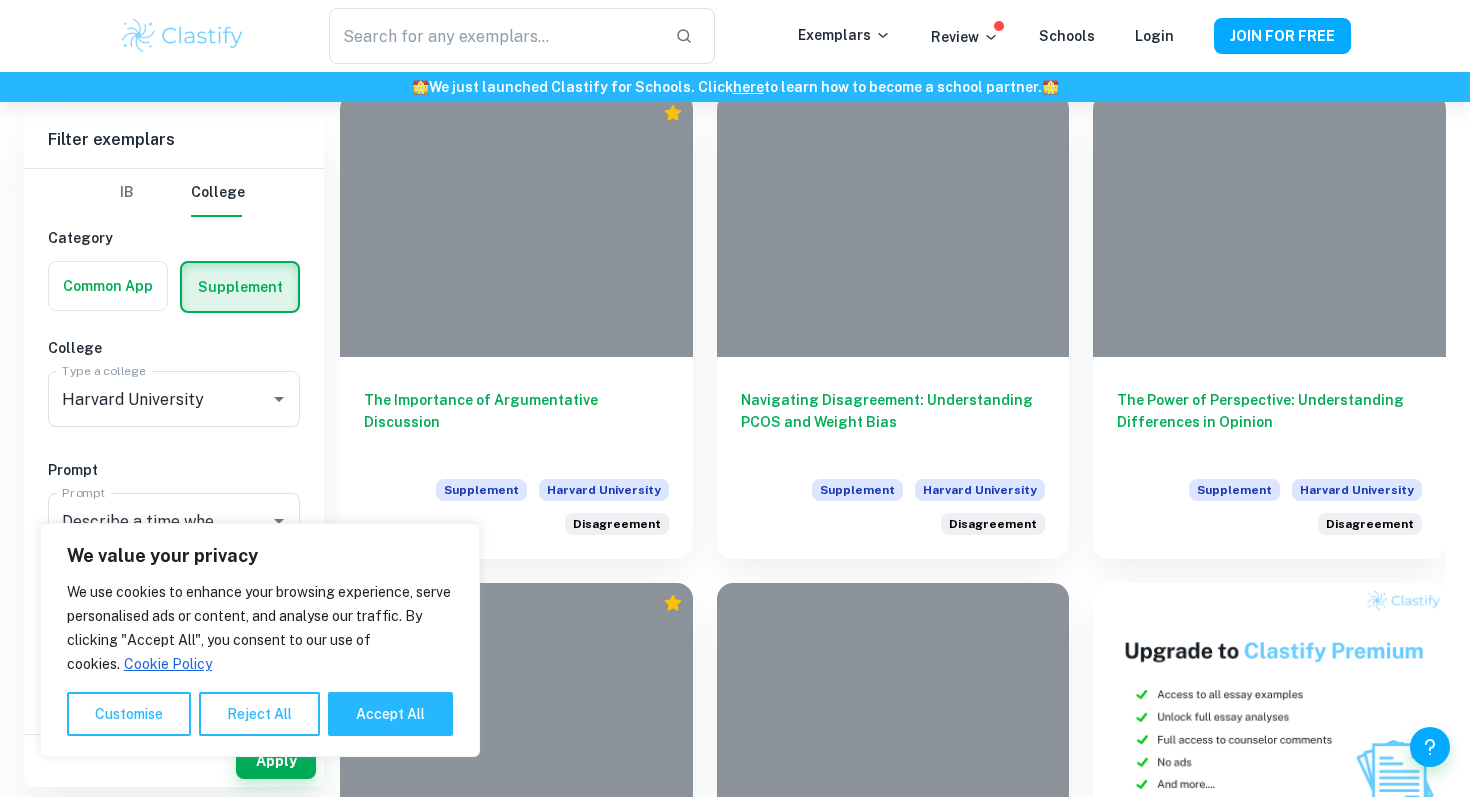 scroll, scrollTop: 479, scrollLeft: 0, axis: vertical 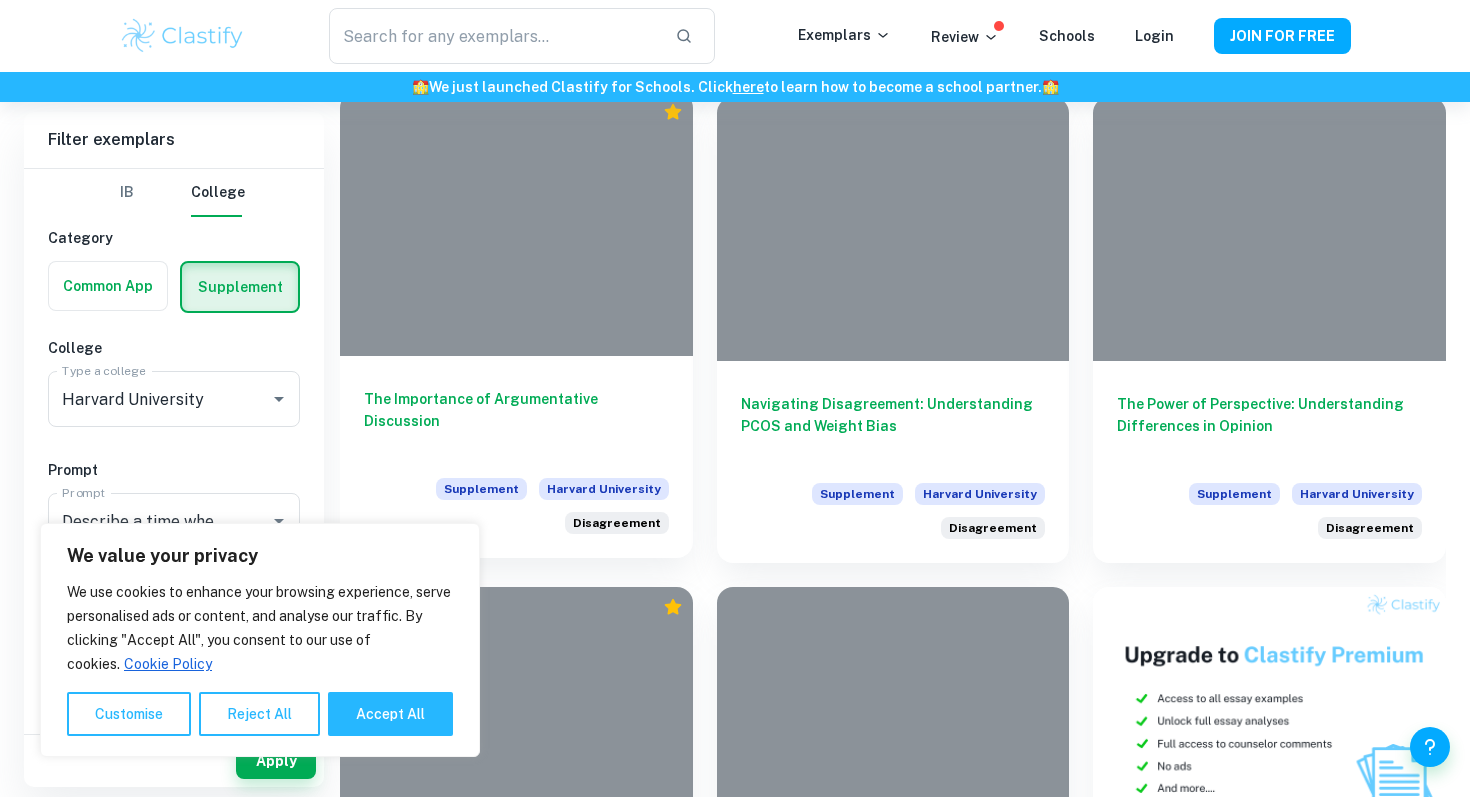 click on "The Importance of Argumentative Discussion" at bounding box center [516, 421] 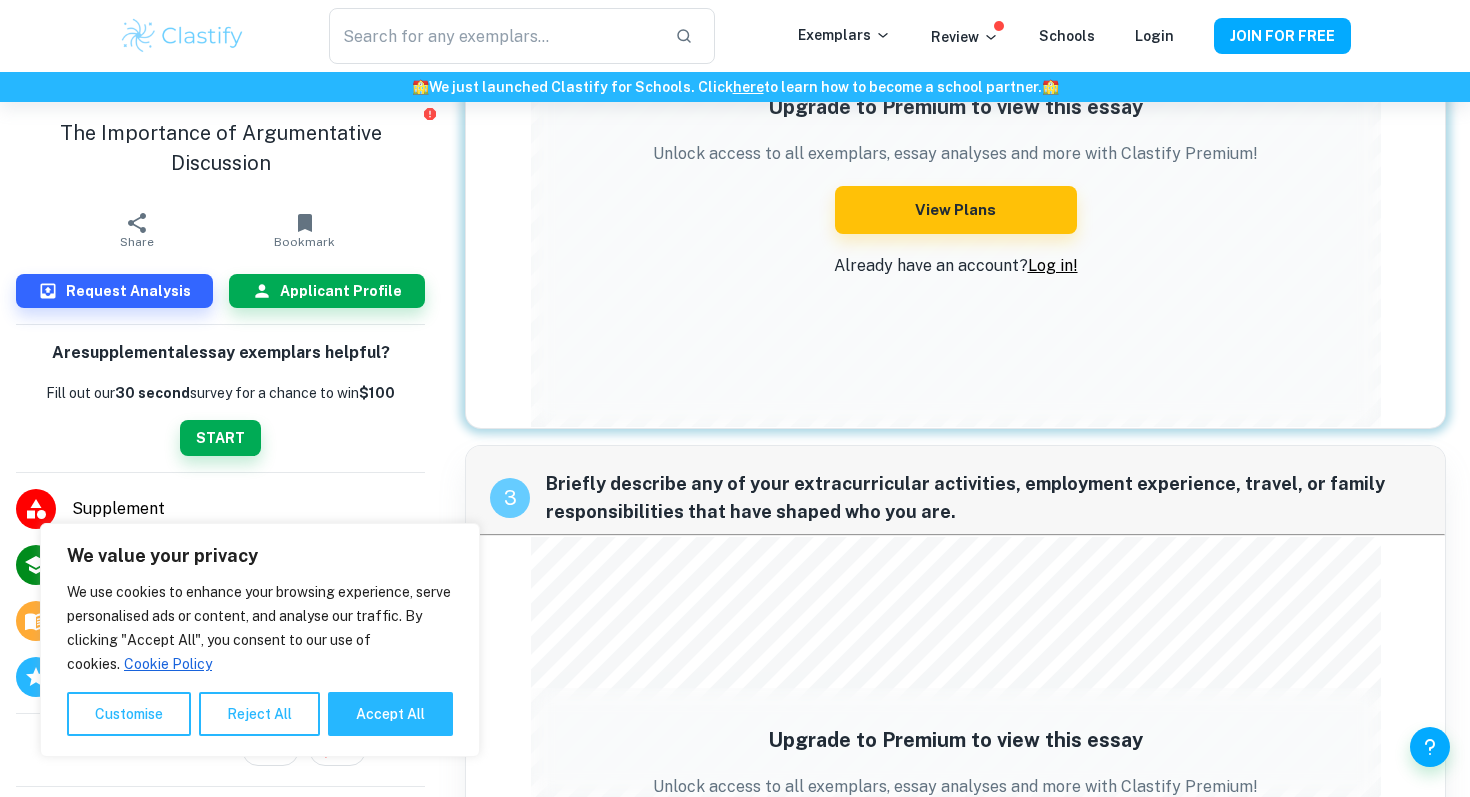 scroll, scrollTop: 879, scrollLeft: 0, axis: vertical 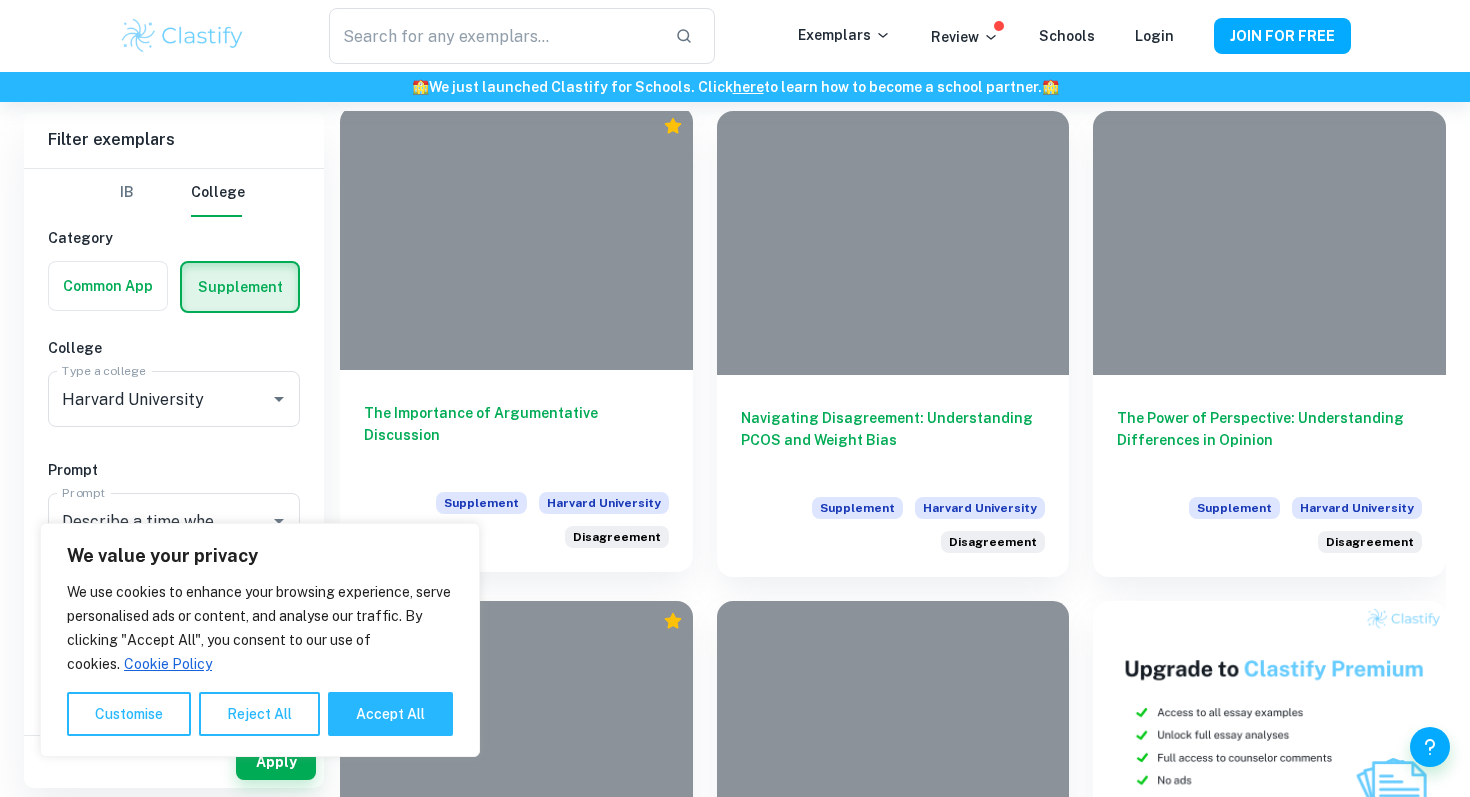 click at bounding box center [516, 238] 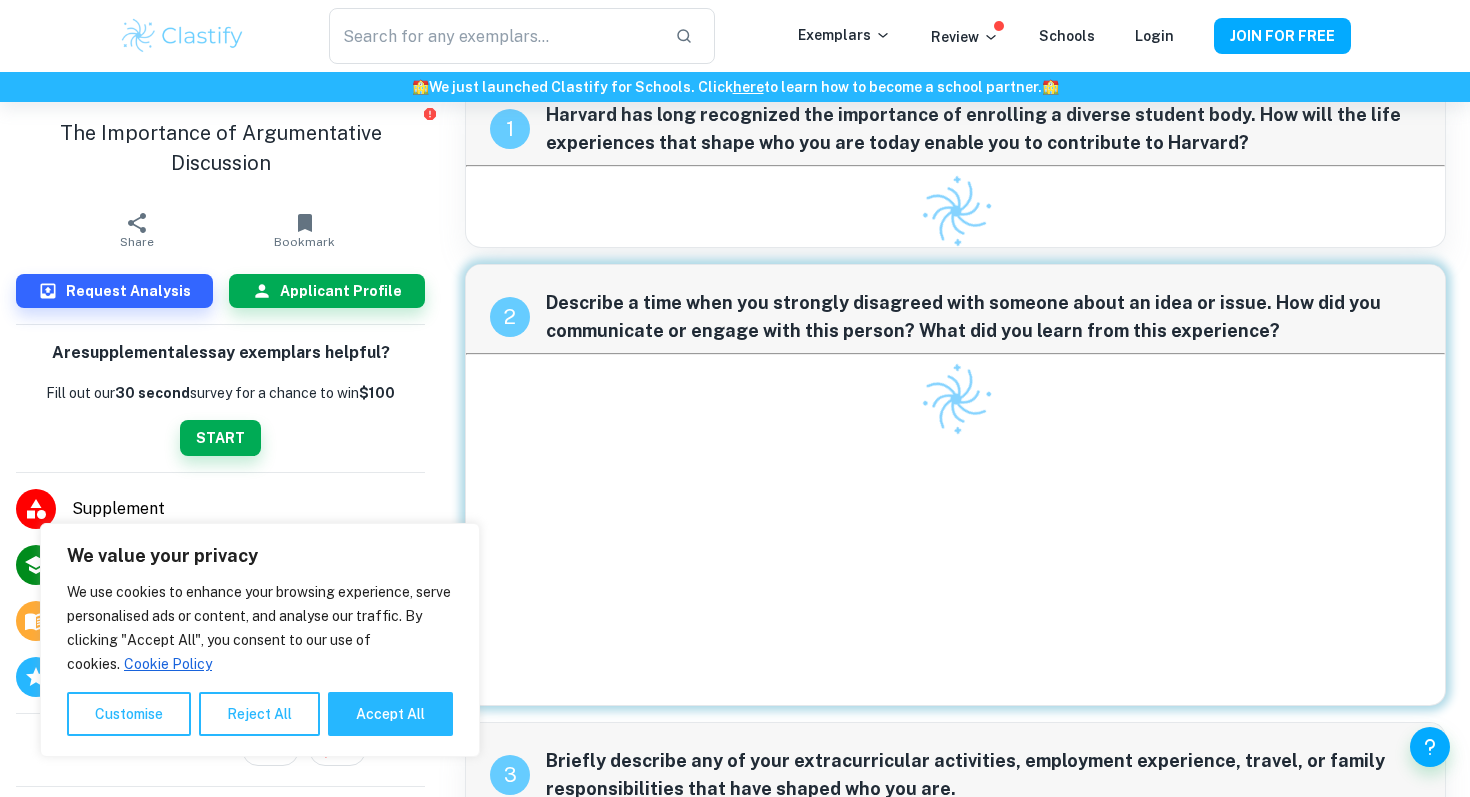 scroll, scrollTop: 86, scrollLeft: 0, axis: vertical 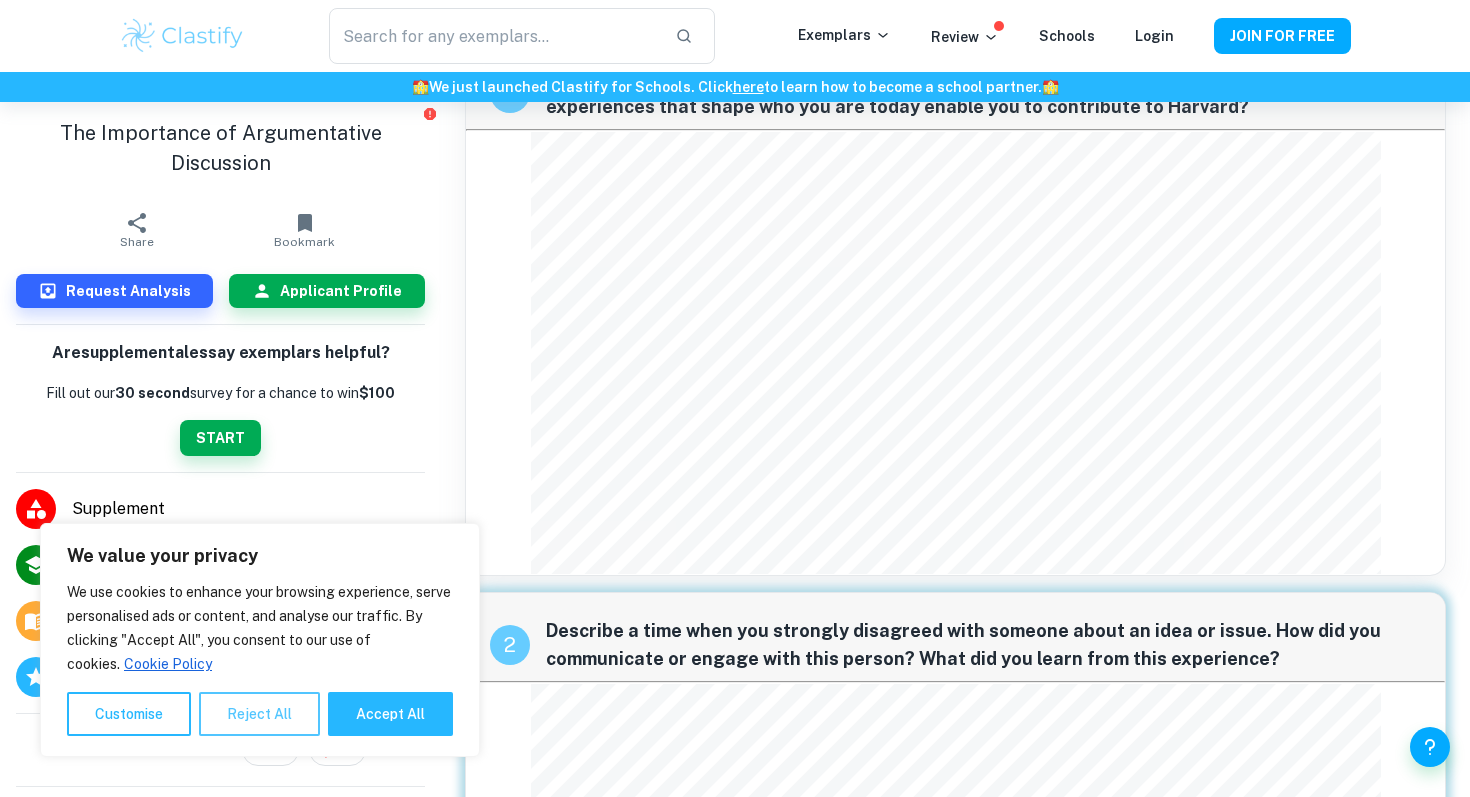 click on "Reject All" at bounding box center [259, 714] 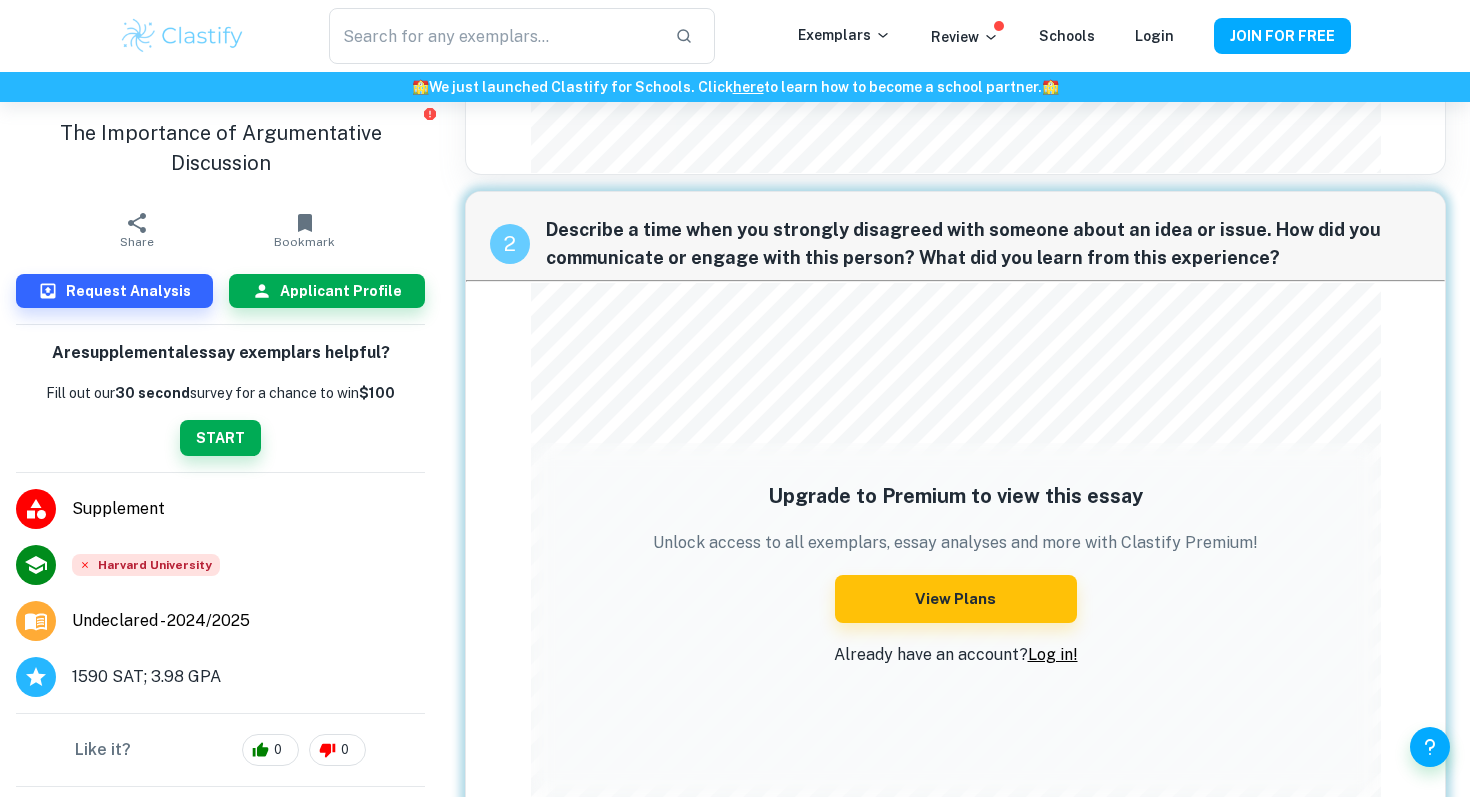 scroll, scrollTop: 494, scrollLeft: 0, axis: vertical 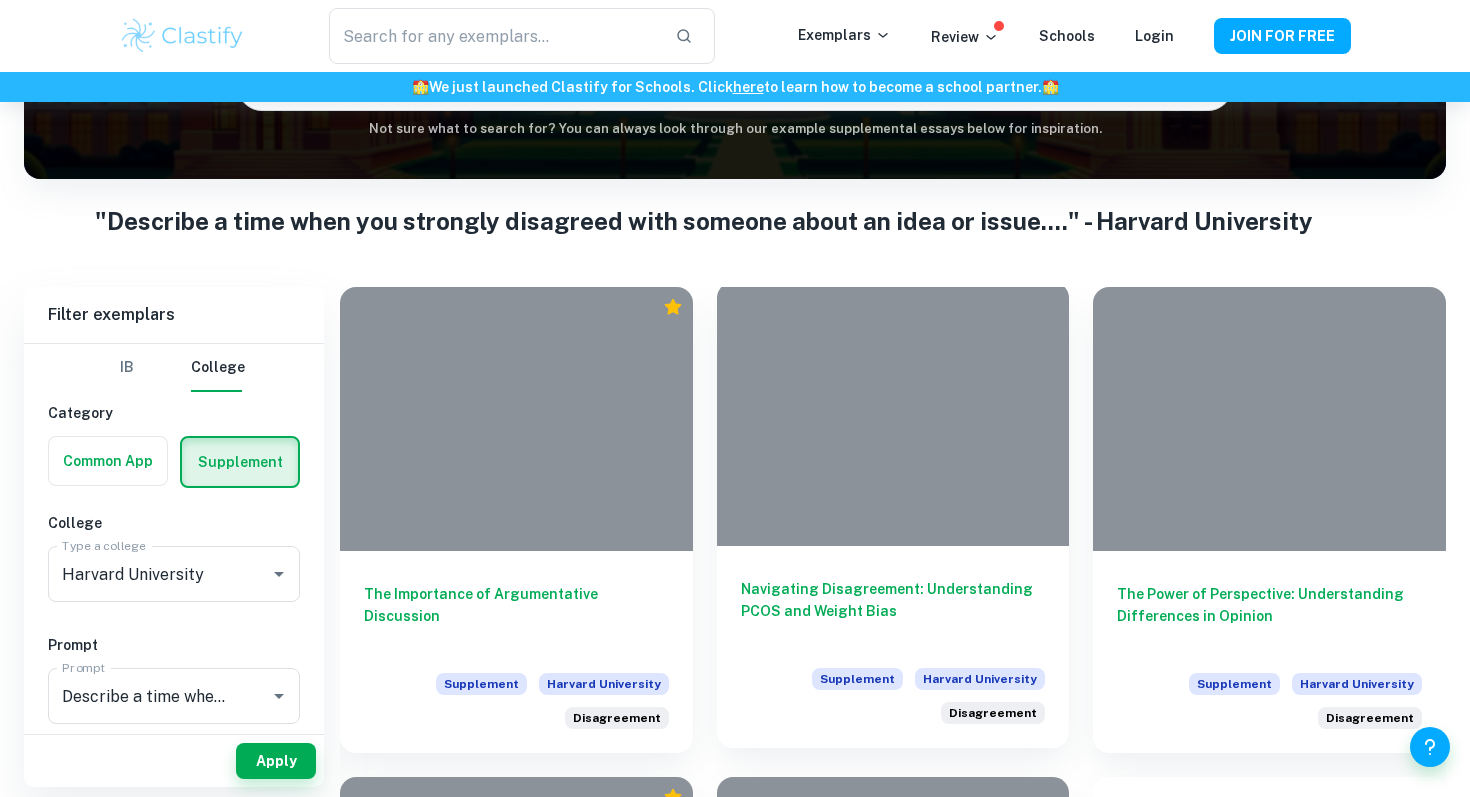 click at bounding box center [893, 414] 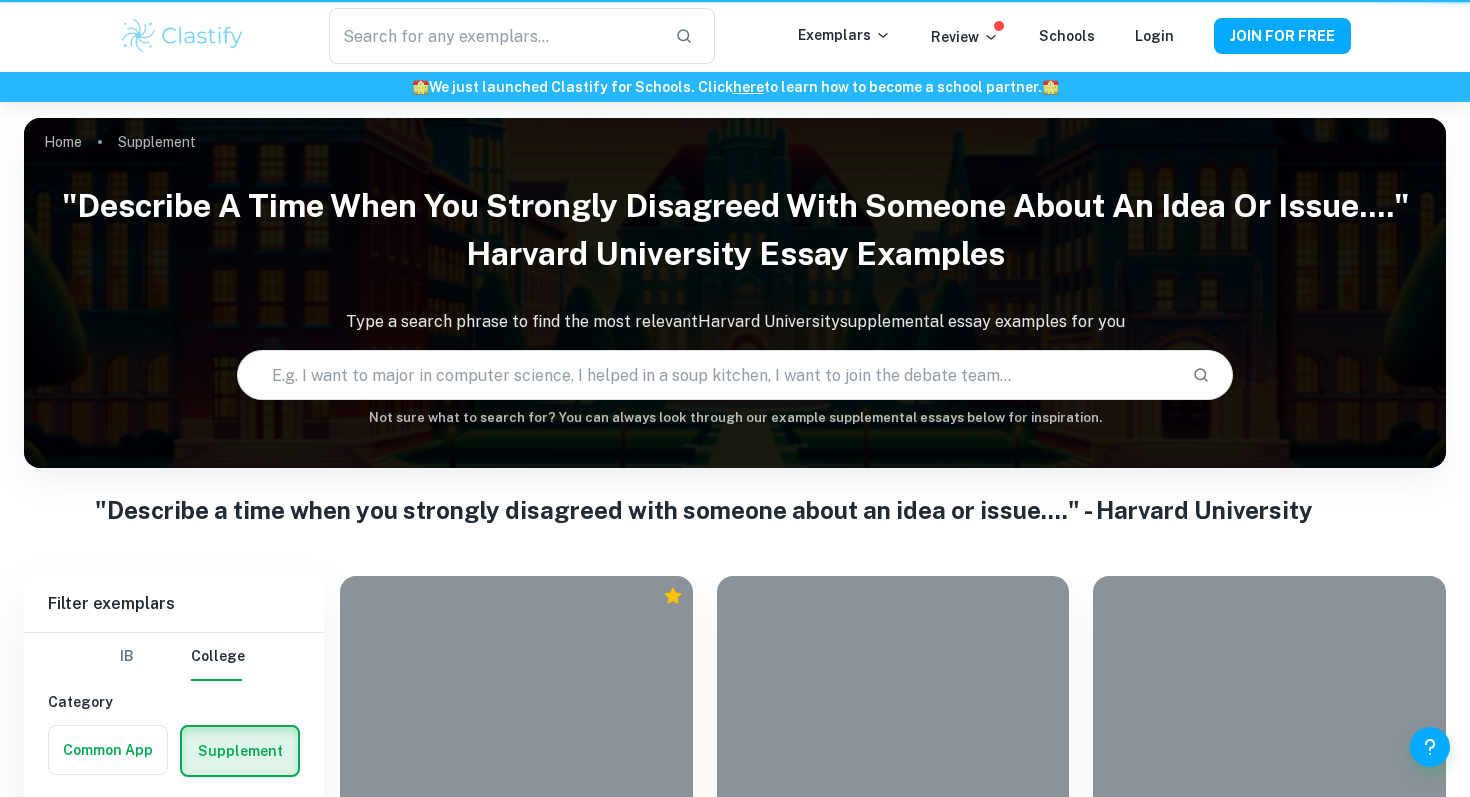scroll, scrollTop: 289, scrollLeft: 0, axis: vertical 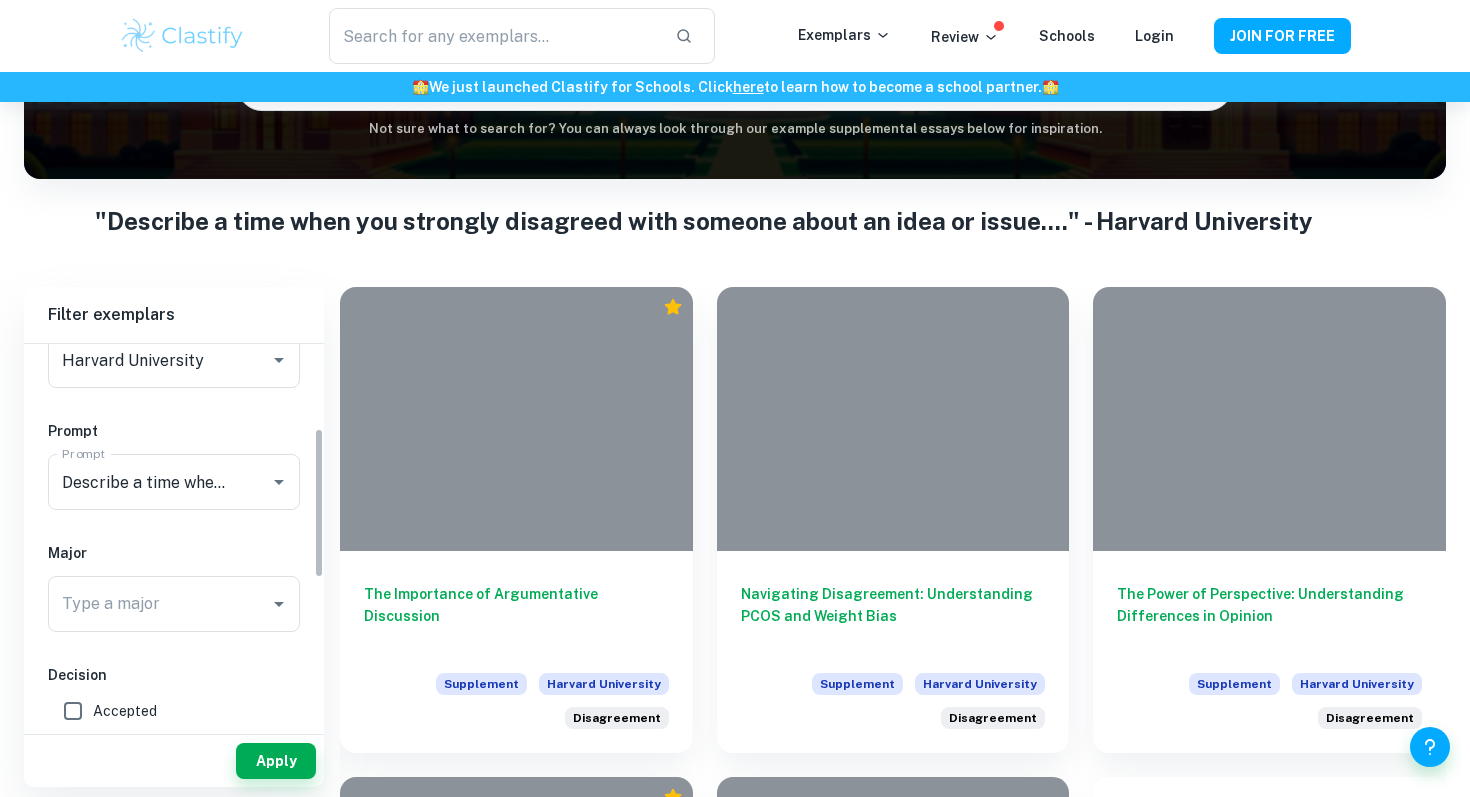 click on "Accepted" at bounding box center [125, 711] 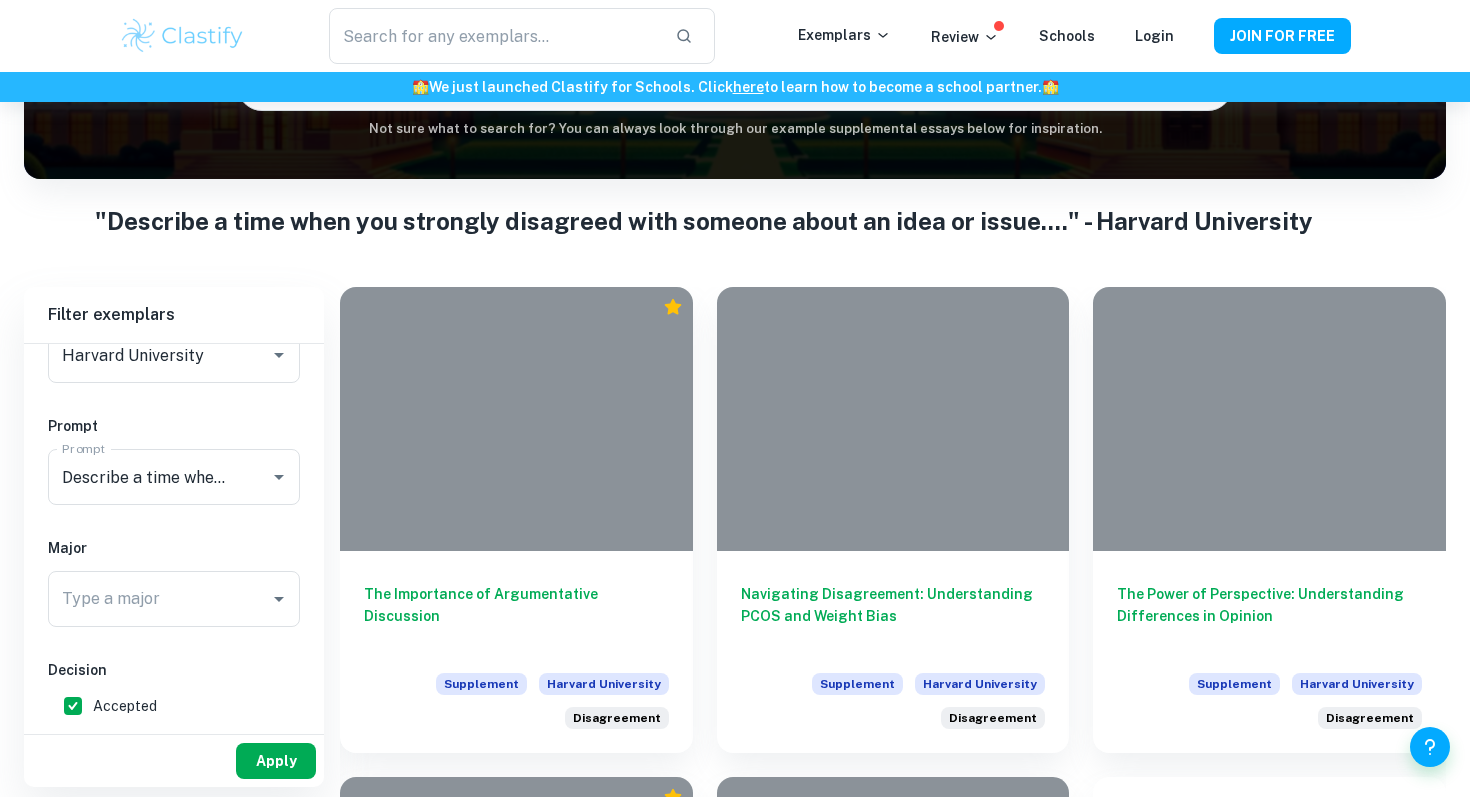 click on "Apply" at bounding box center (276, 761) 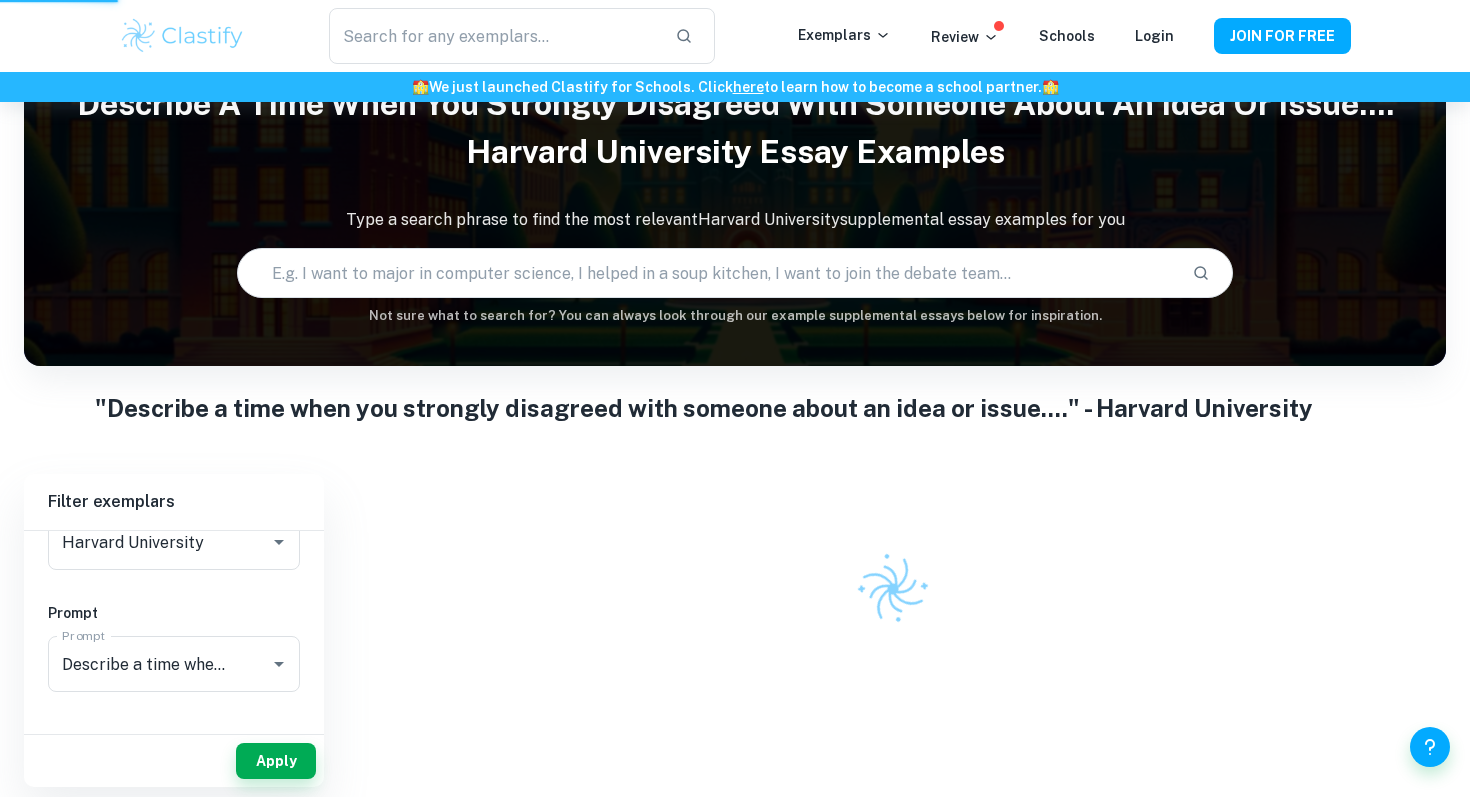 scroll, scrollTop: 102, scrollLeft: 0, axis: vertical 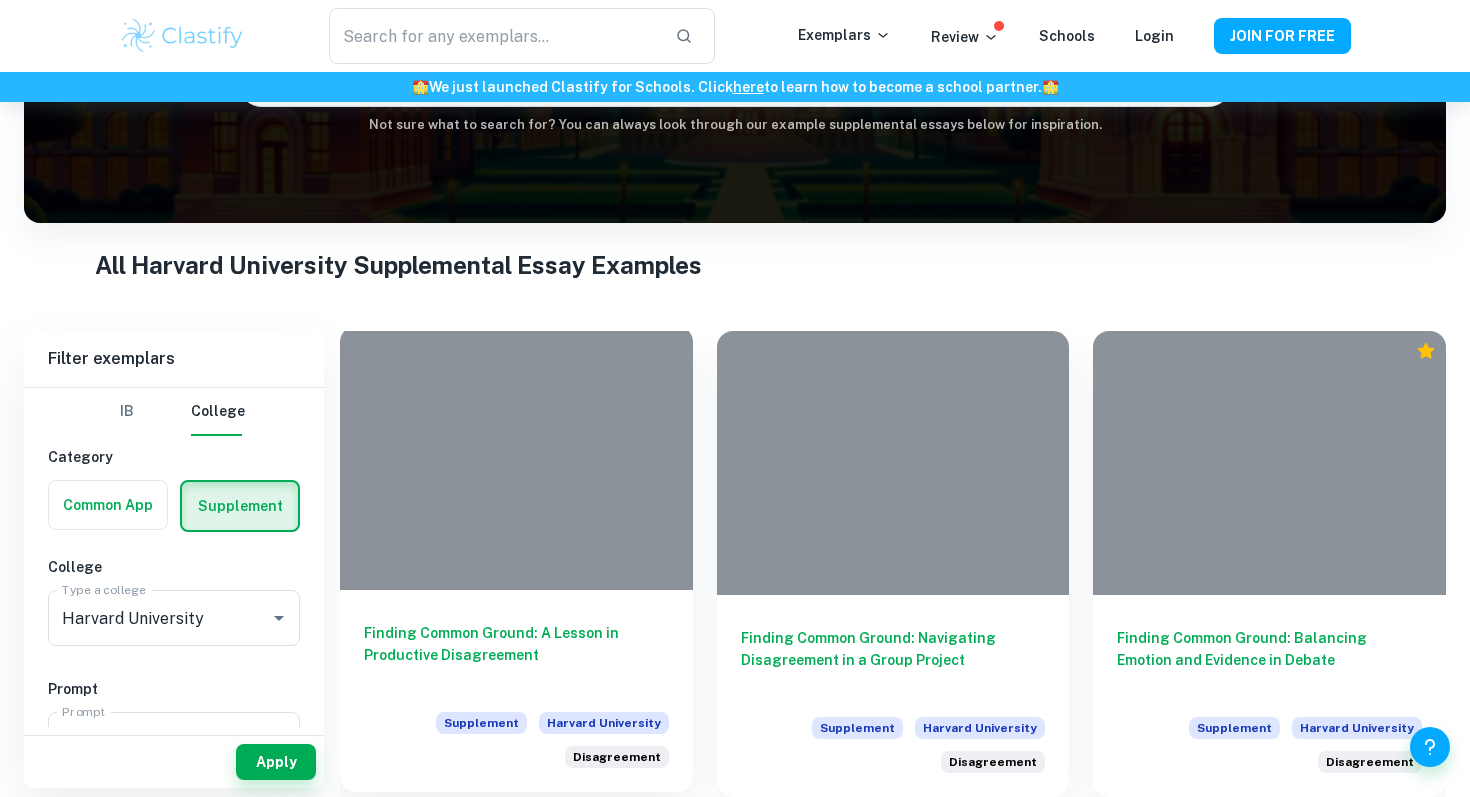 click at bounding box center [516, 458] 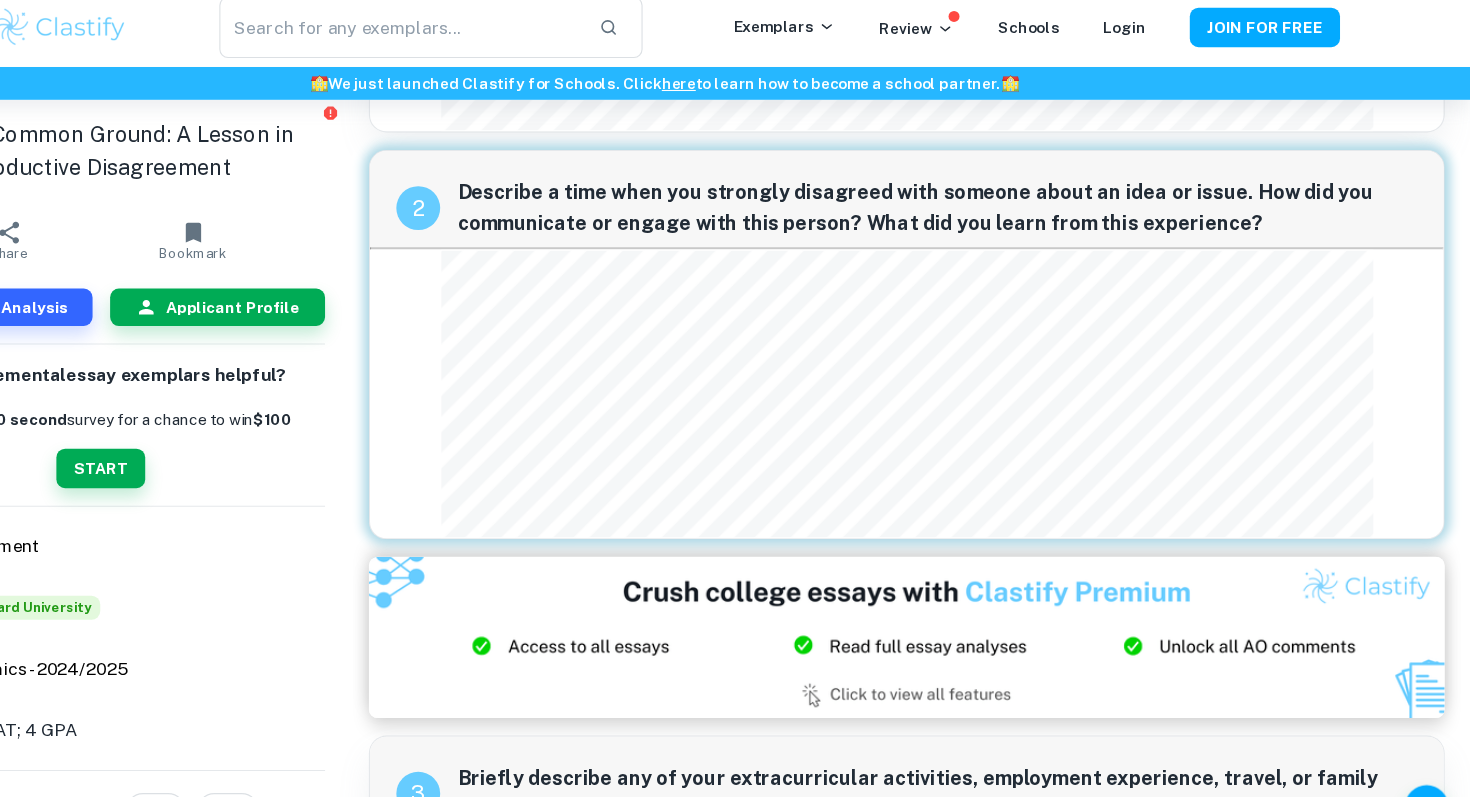 scroll, scrollTop: 333, scrollLeft: 0, axis: vertical 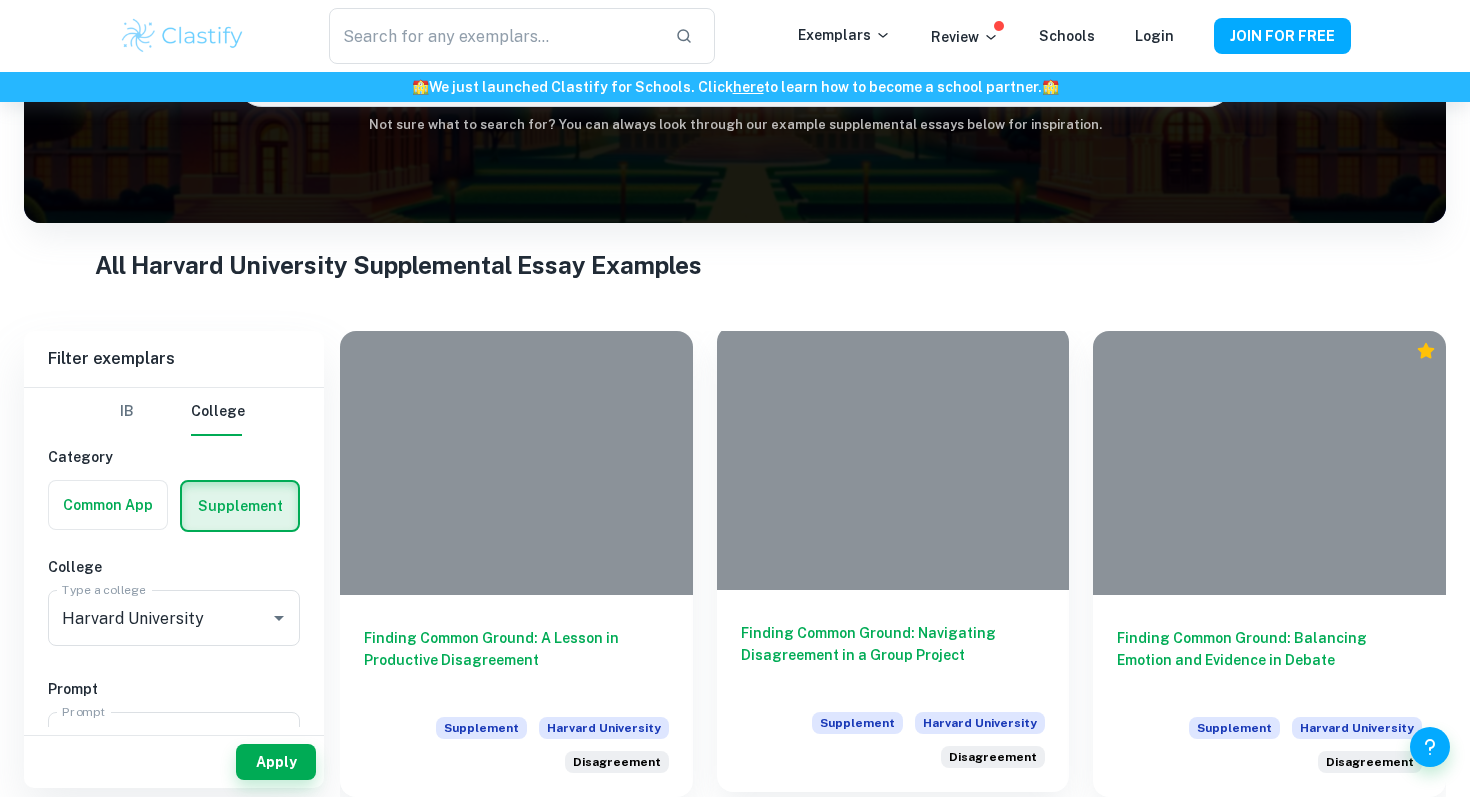 click at bounding box center (893, 458) 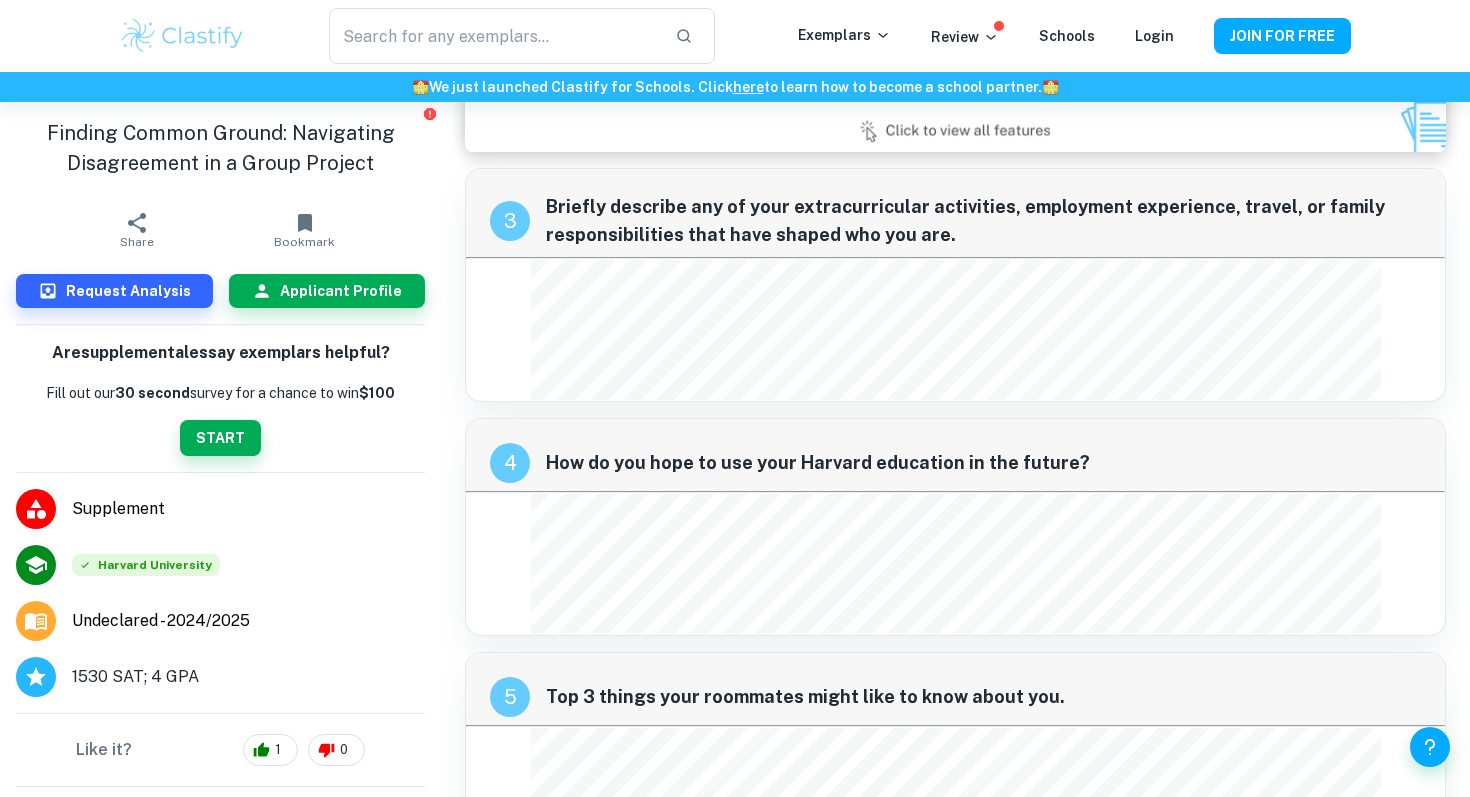 scroll, scrollTop: 679, scrollLeft: 0, axis: vertical 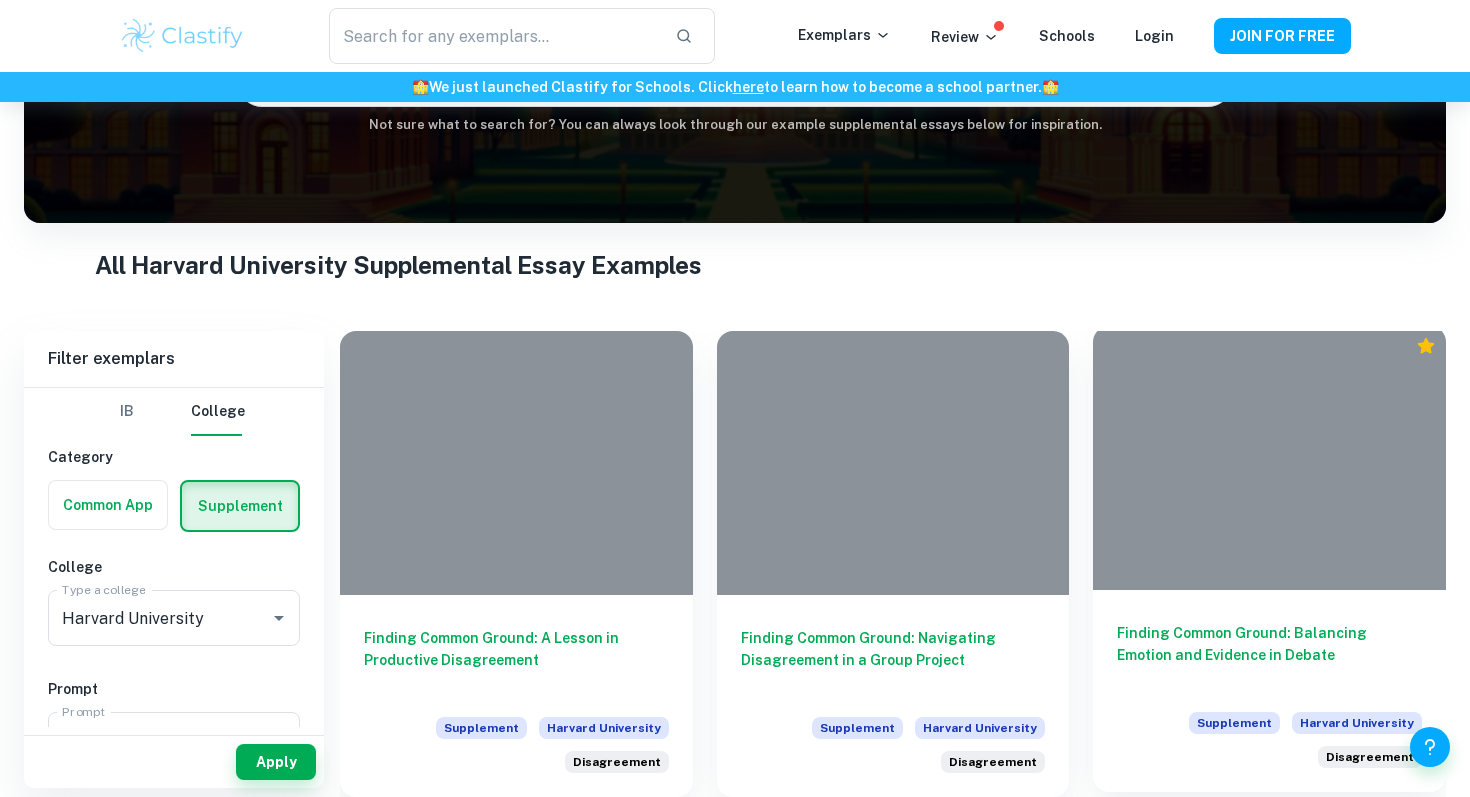 click at bounding box center [1269, 458] 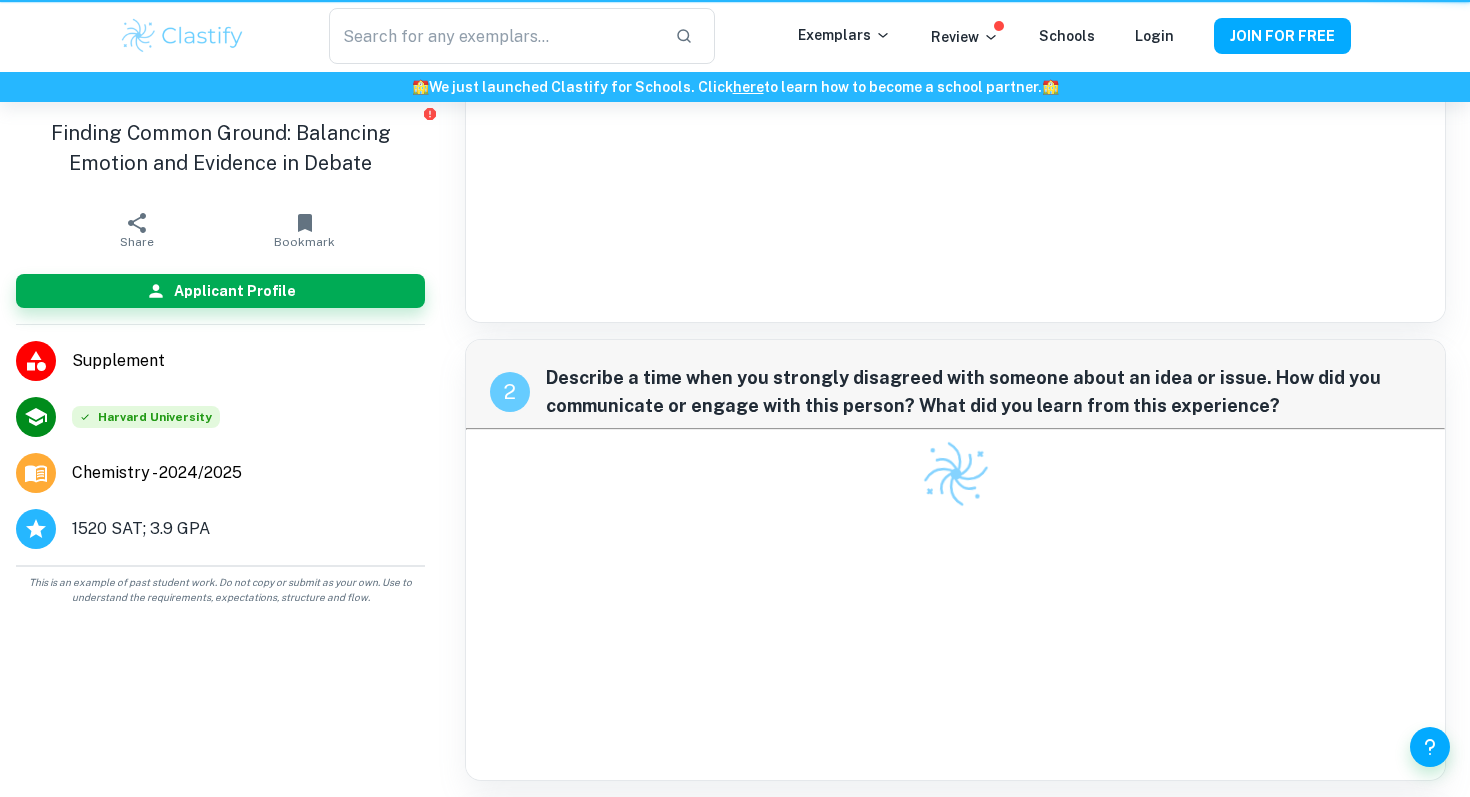scroll, scrollTop: 0, scrollLeft: 0, axis: both 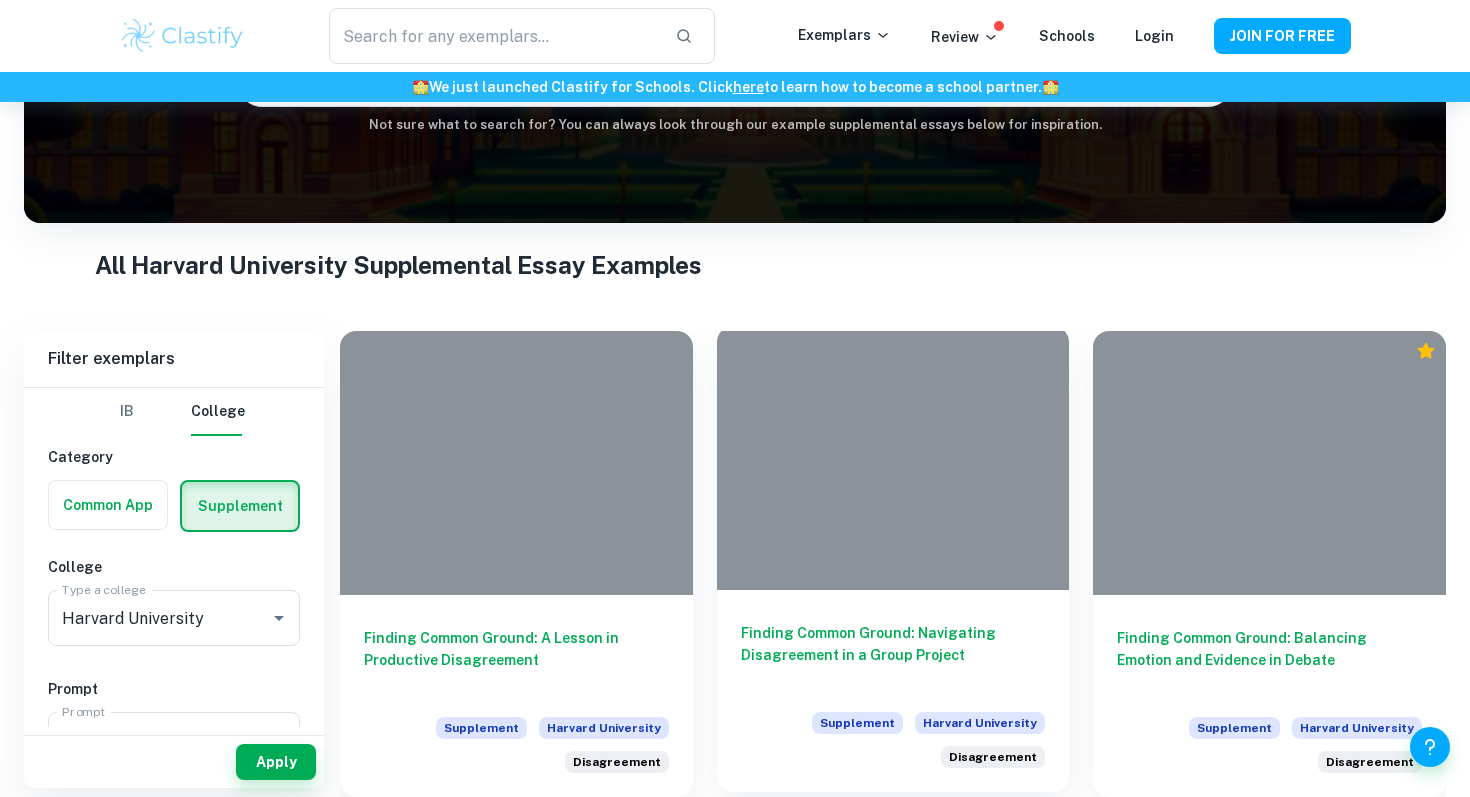 click on "Finding Common Ground: Navigating Disagreement in a Group Project" at bounding box center [893, 655] 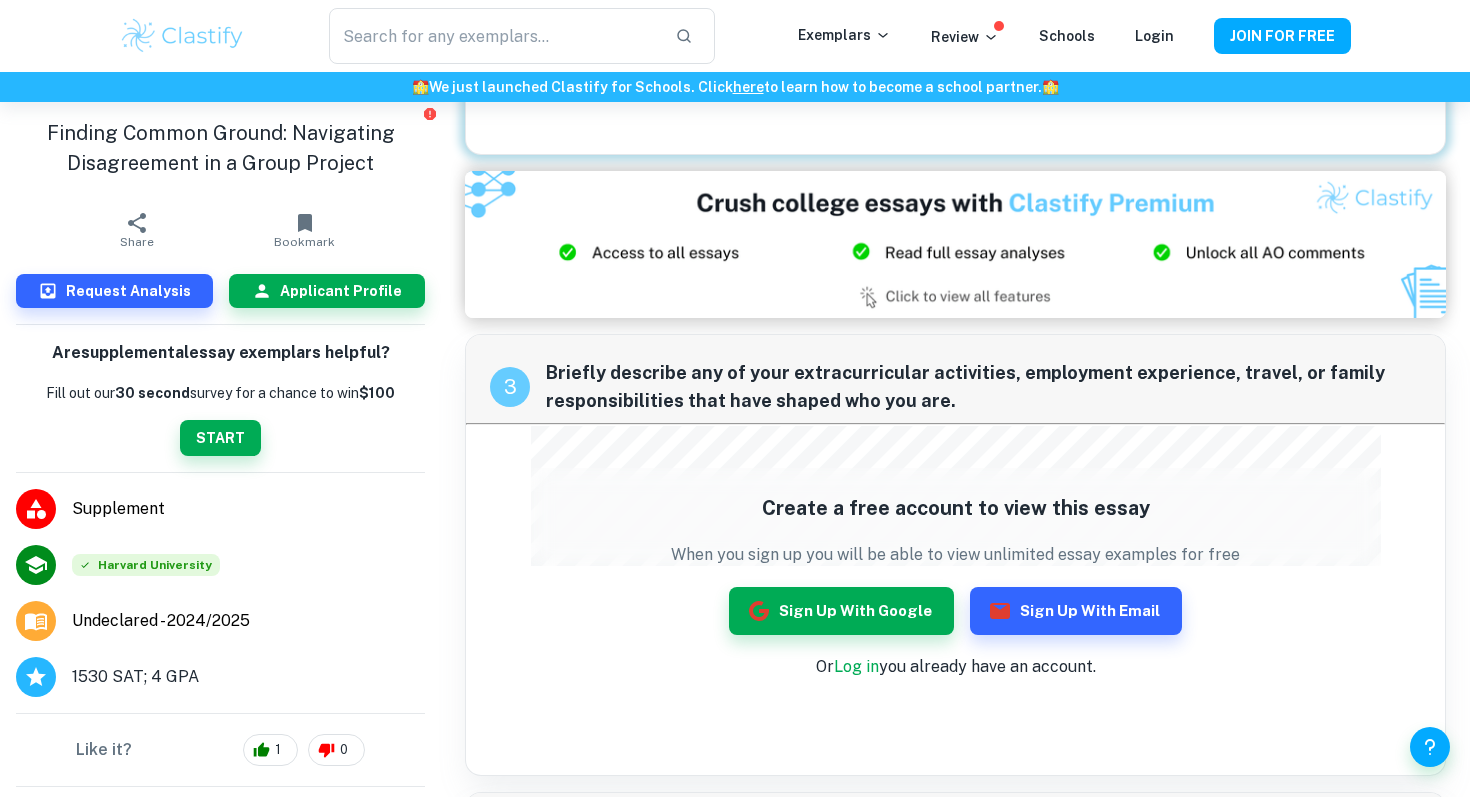 scroll, scrollTop: 670, scrollLeft: 0, axis: vertical 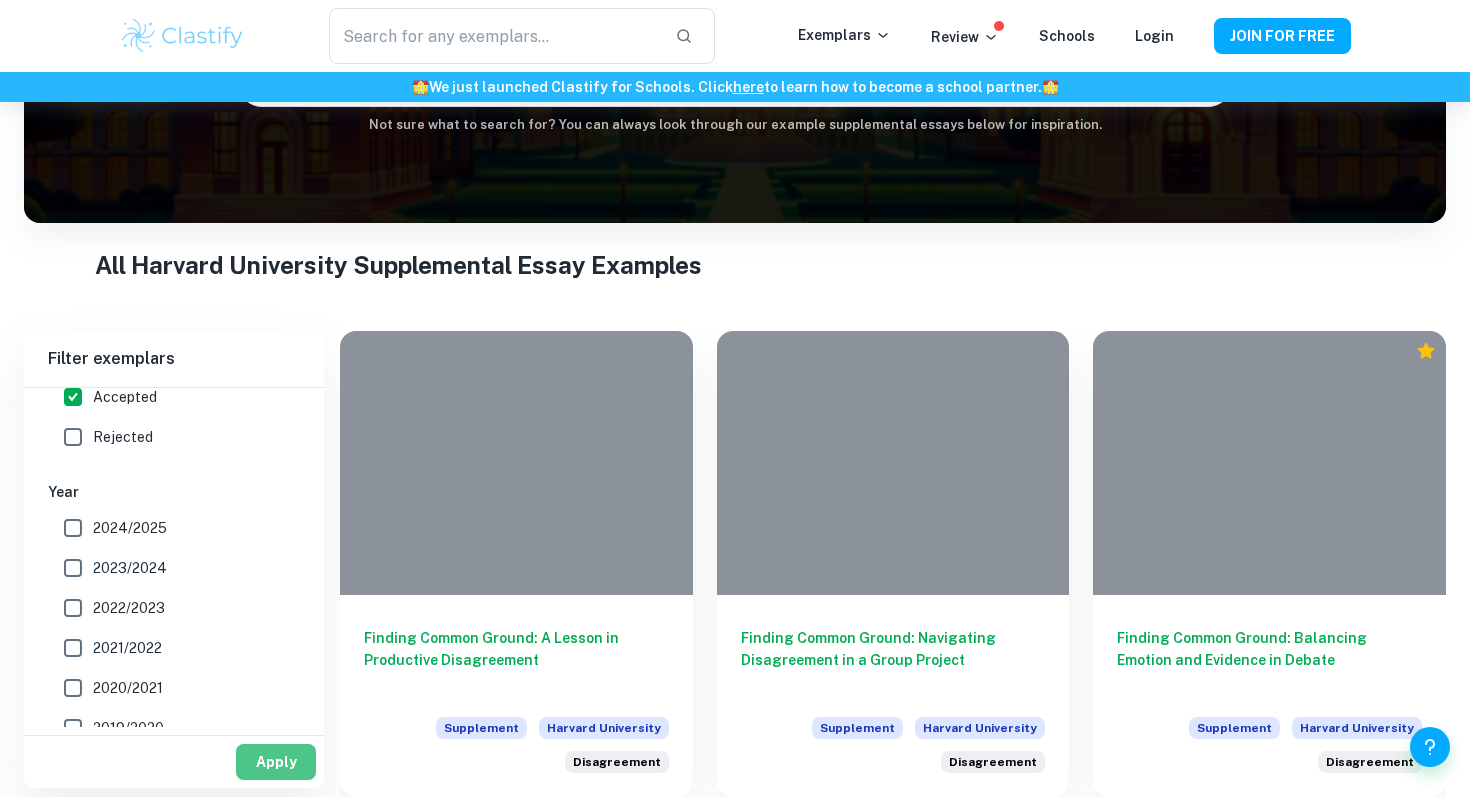 click on "Apply" at bounding box center [276, 762] 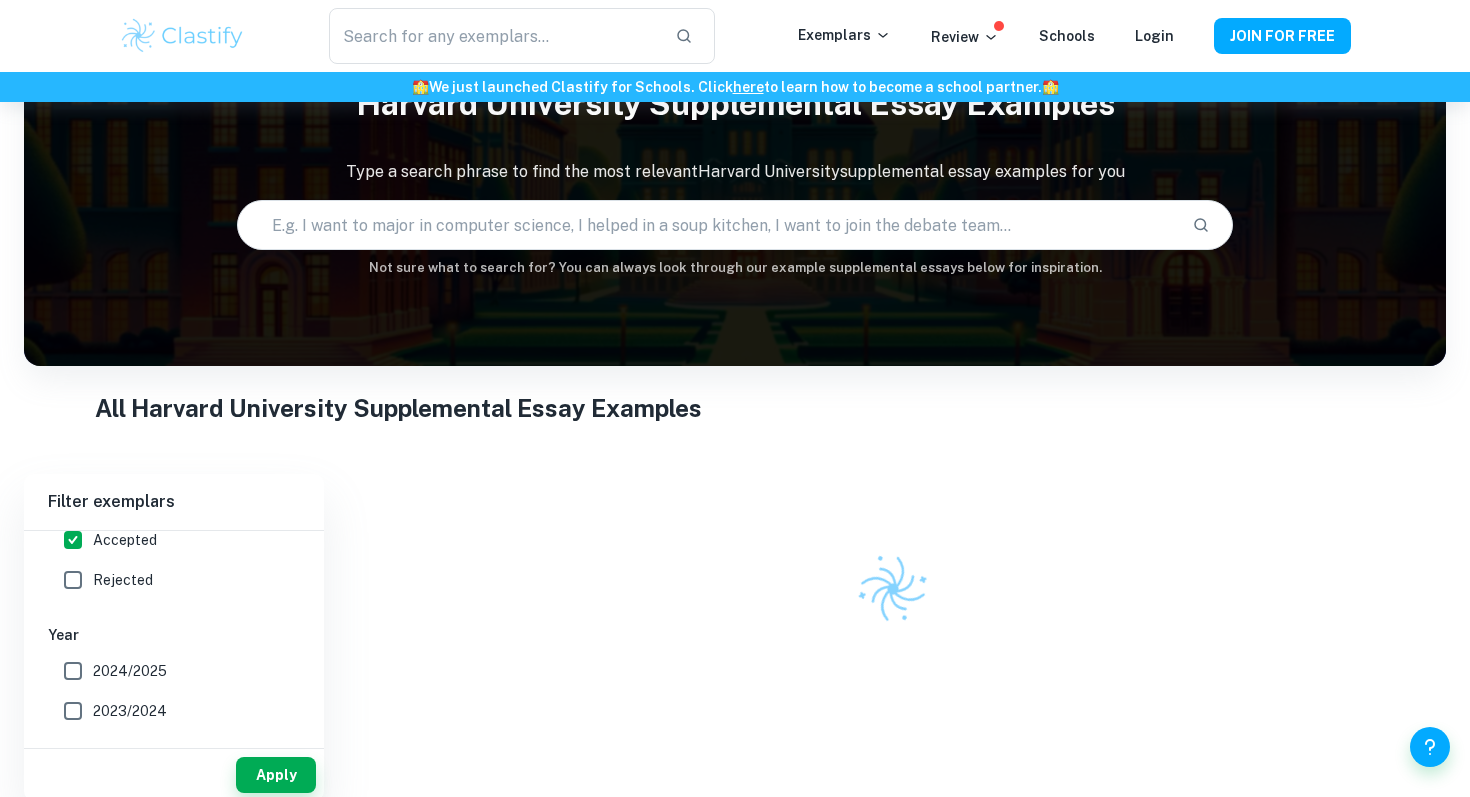 scroll, scrollTop: 245, scrollLeft: 0, axis: vertical 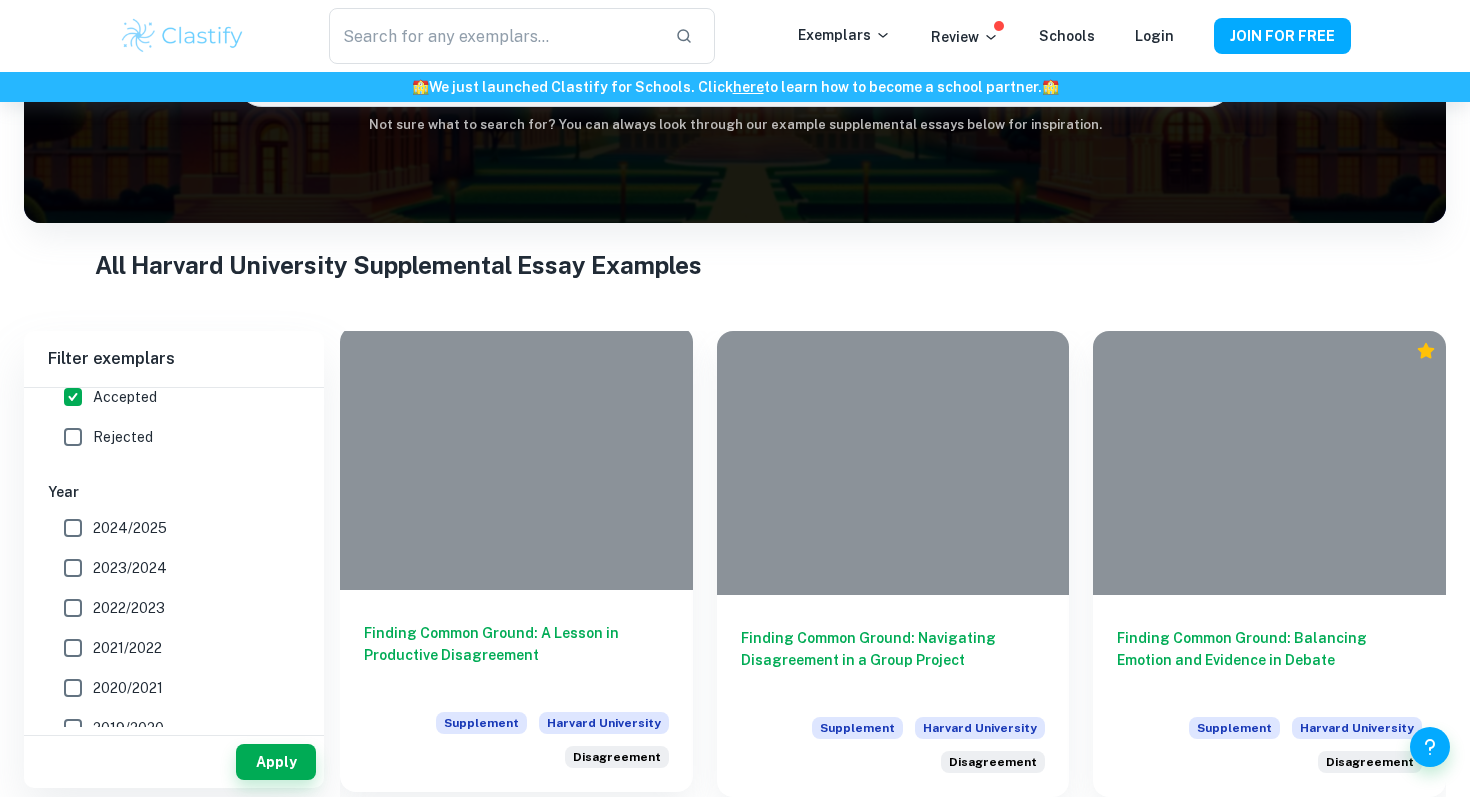 click on "Finding Common Ground: A Lesson in Productive Disagreement" at bounding box center (516, 655) 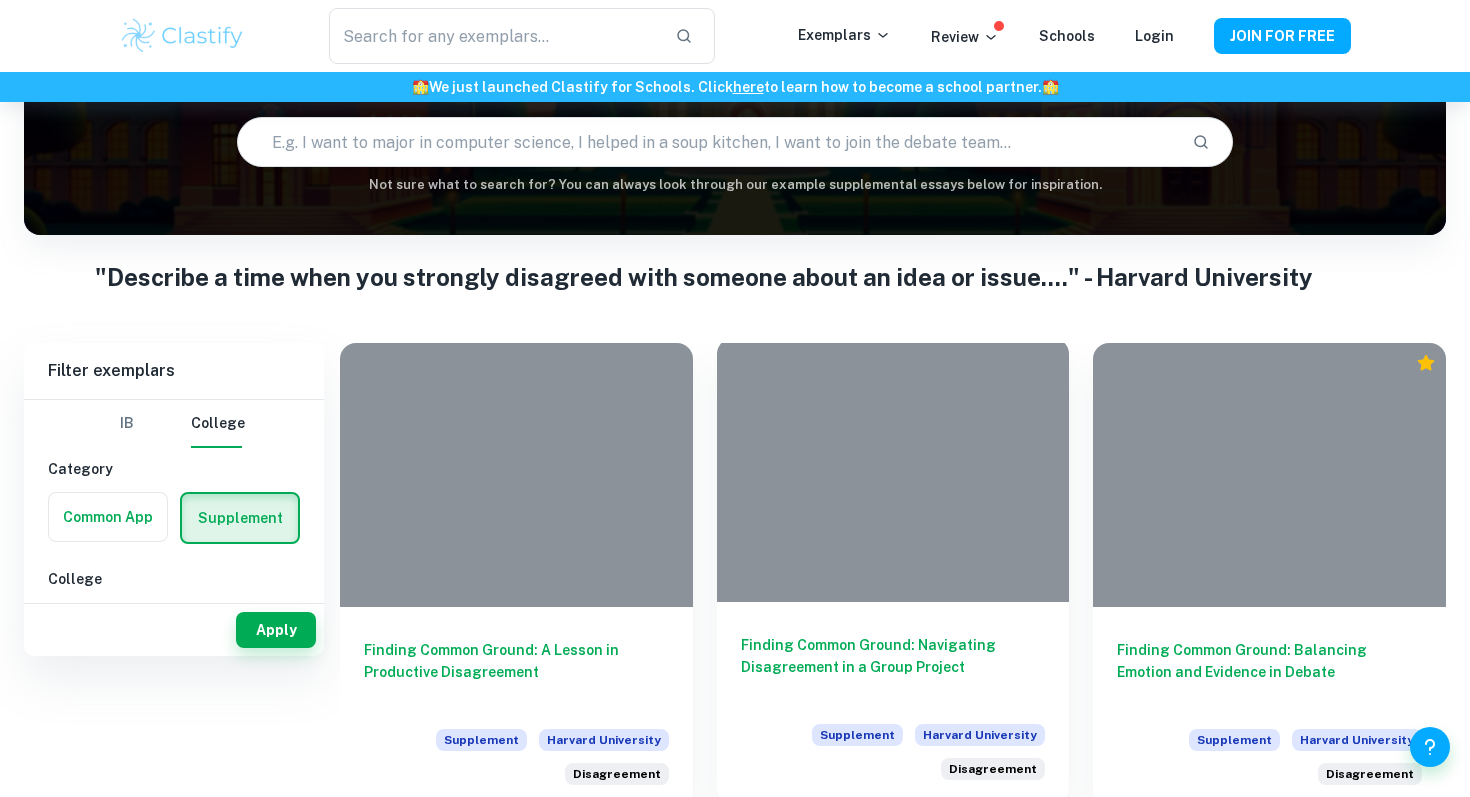 scroll, scrollTop: 245, scrollLeft: 0, axis: vertical 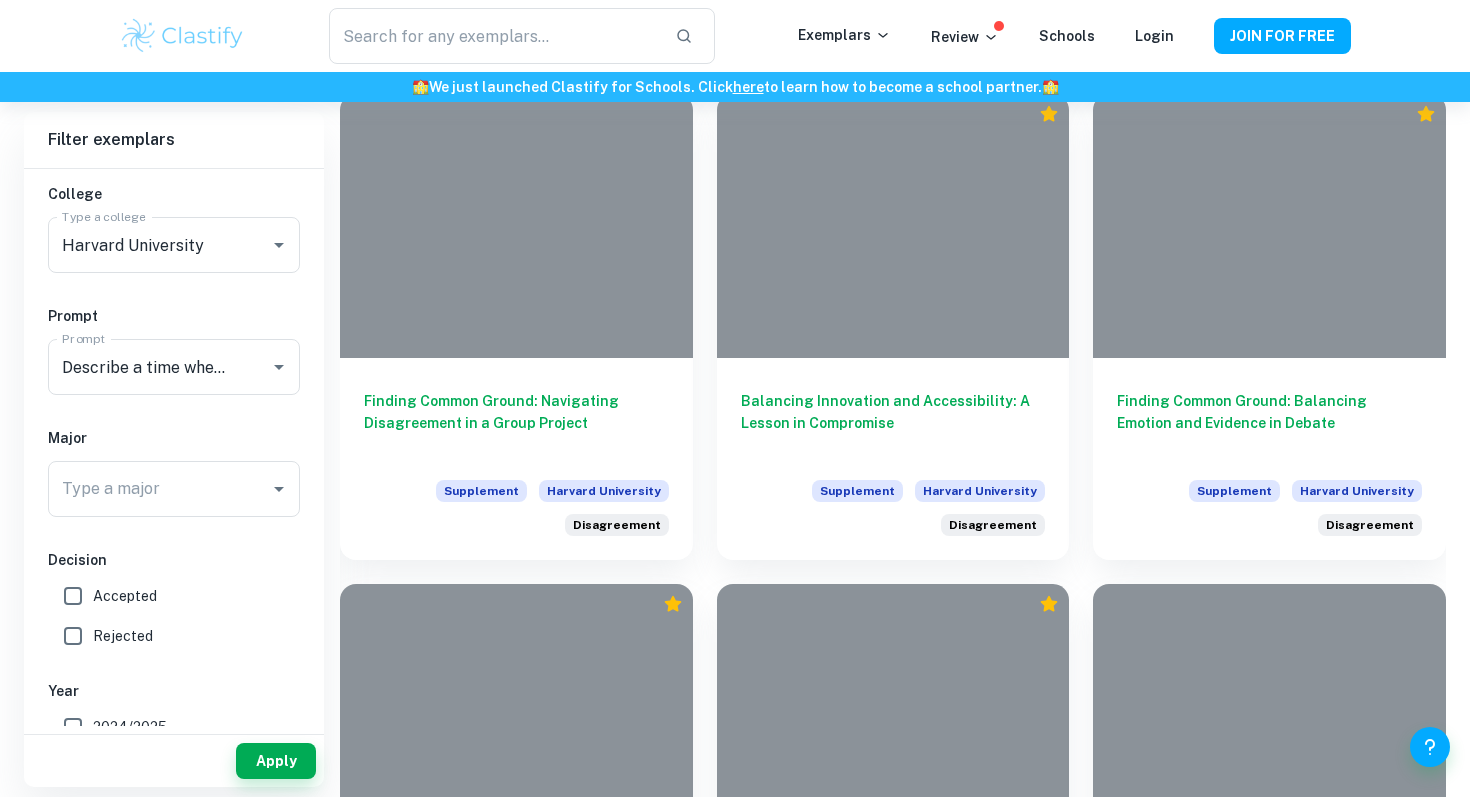 click on "Accepted" at bounding box center (125, 596) 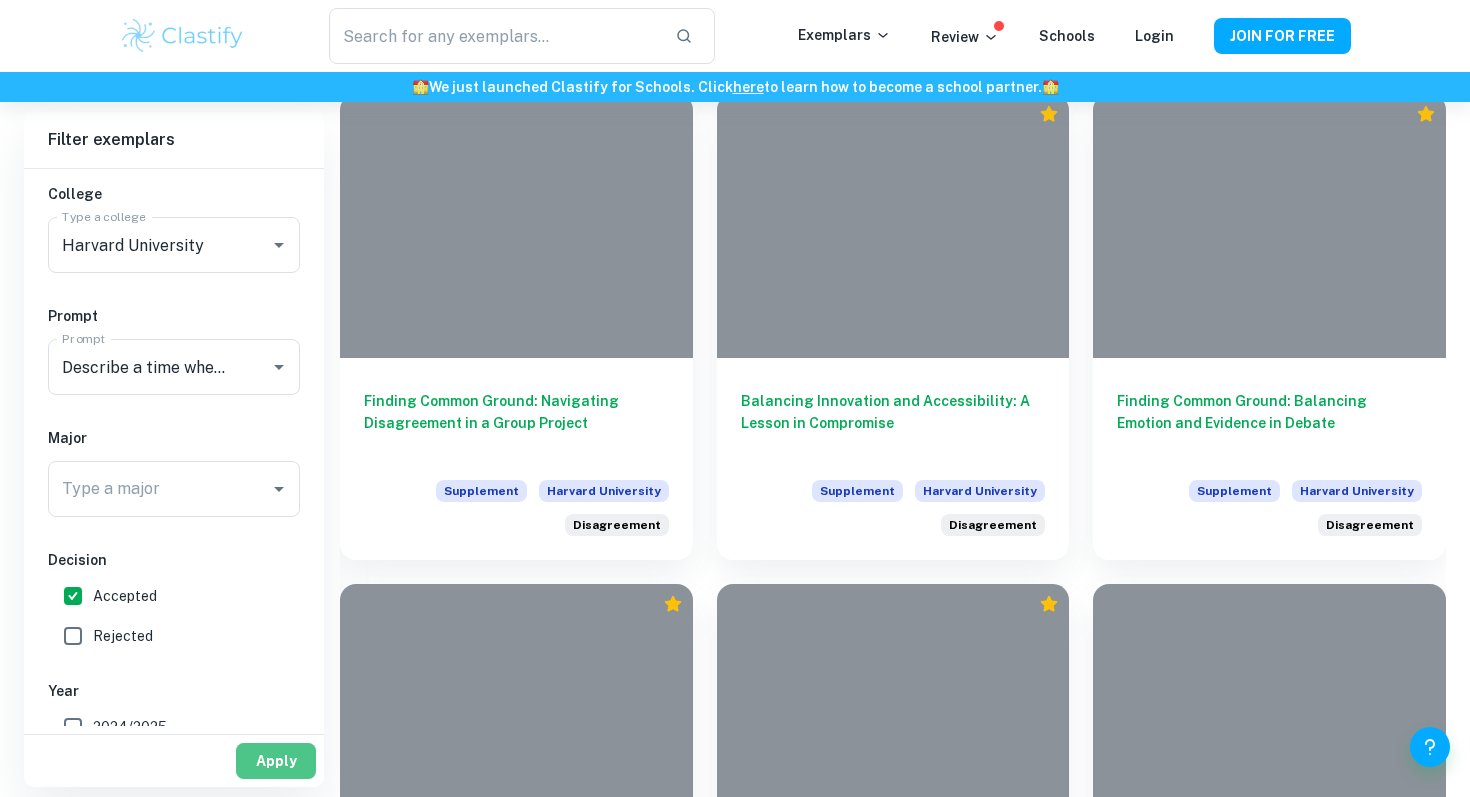 click on "Apply" at bounding box center [276, 761] 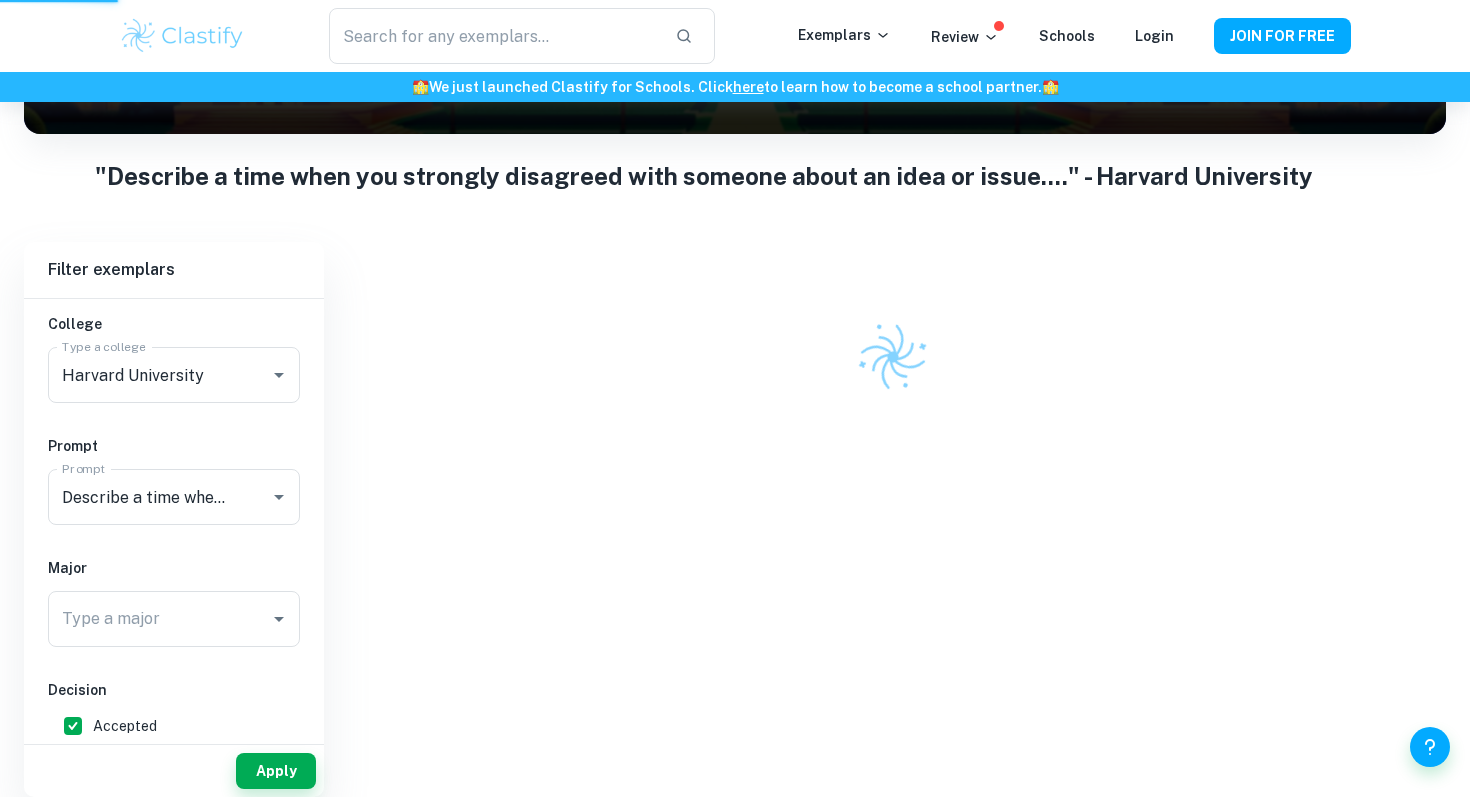 scroll, scrollTop: 304, scrollLeft: 0, axis: vertical 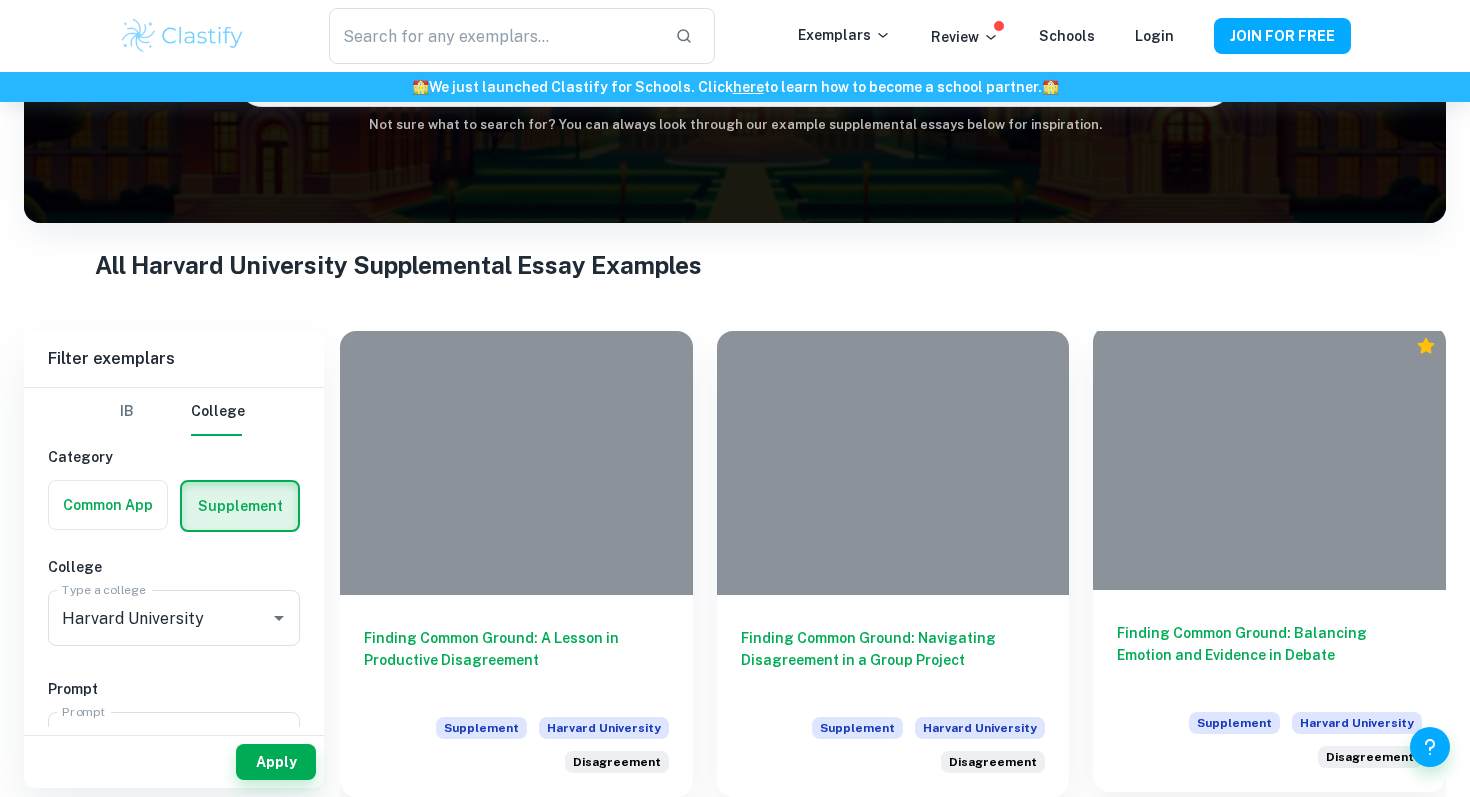 click on "Finding Common Ground: Balancing Emotion and Evidence in Debate" at bounding box center [1269, 655] 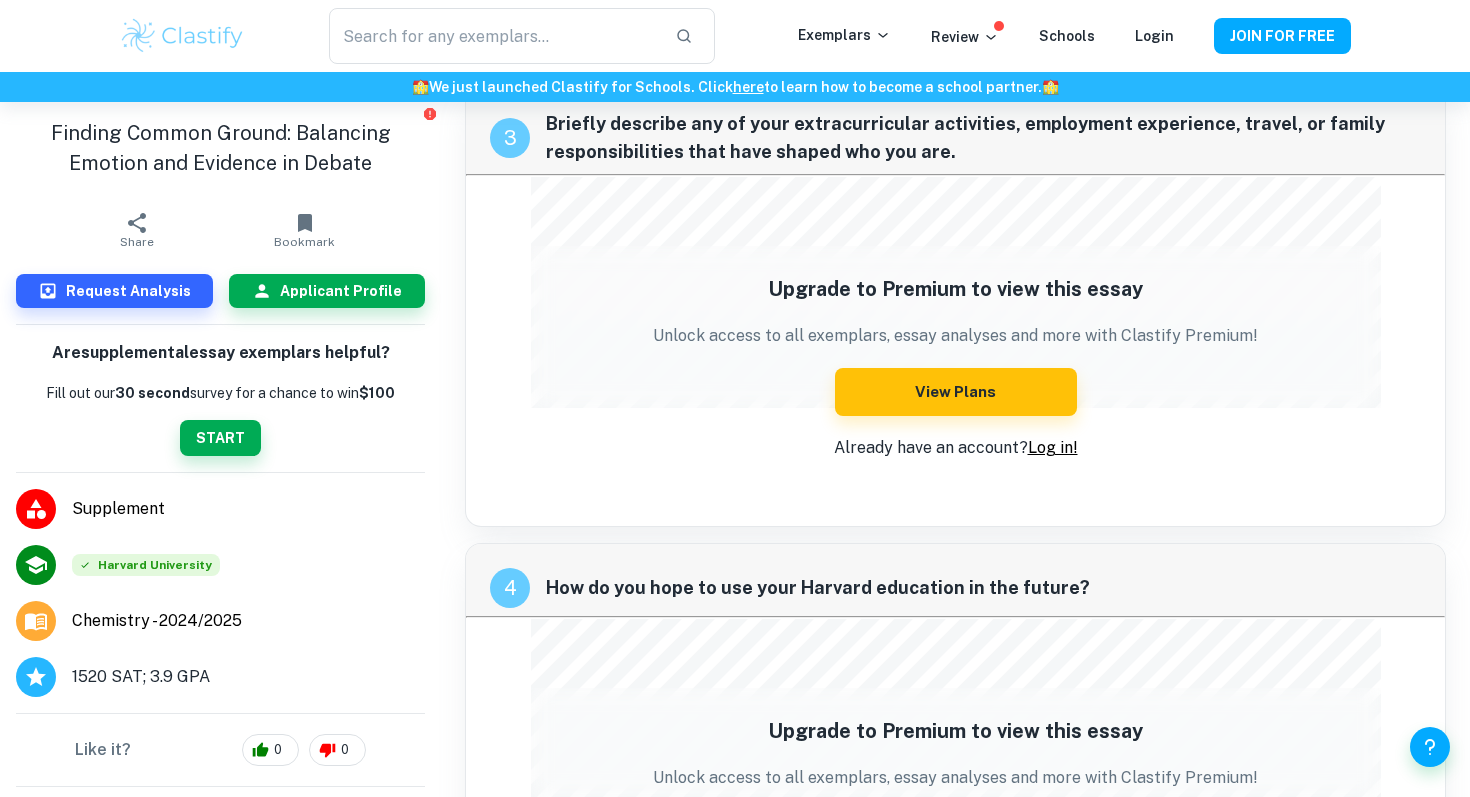scroll, scrollTop: 245, scrollLeft: 0, axis: vertical 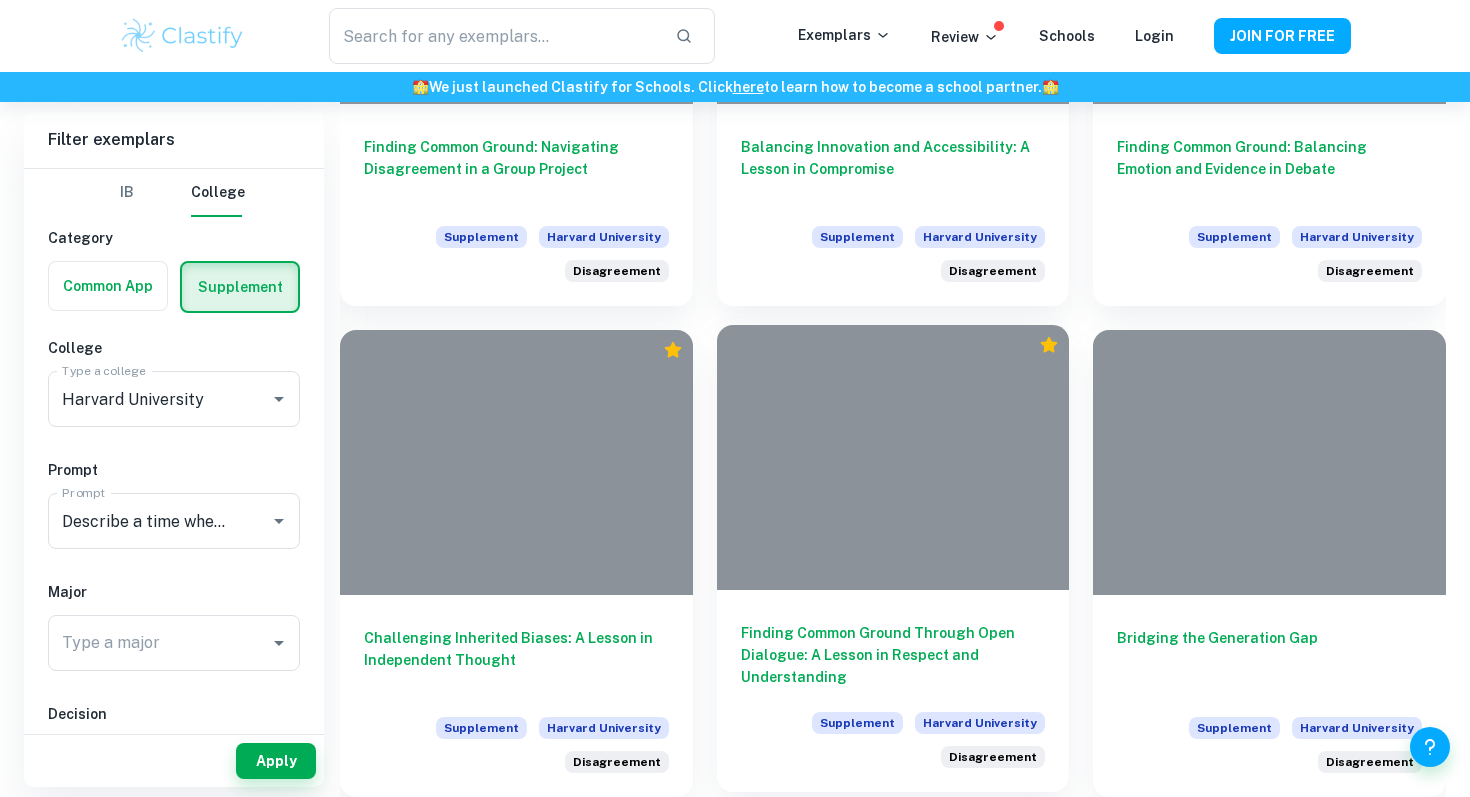 click at bounding box center (893, 457) 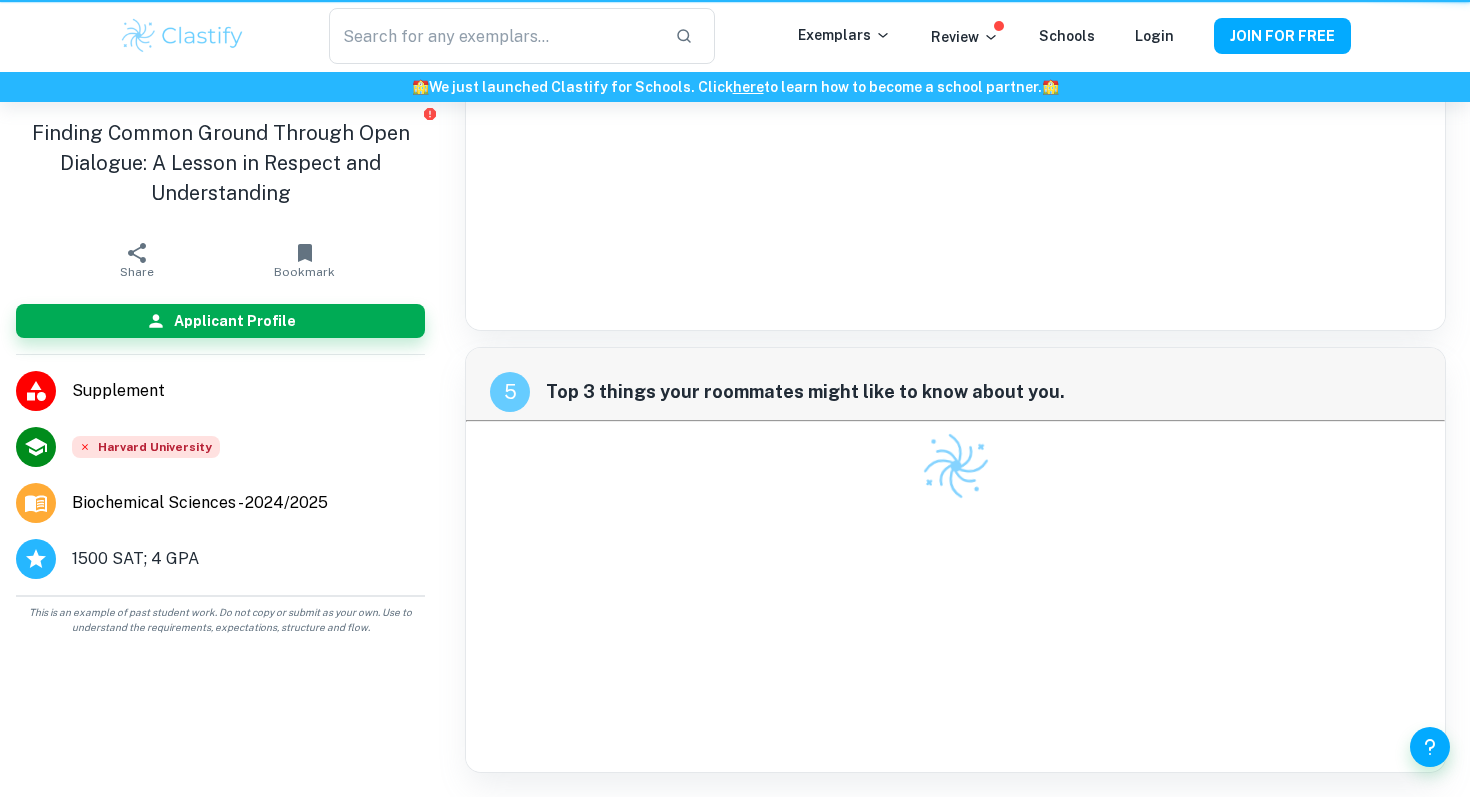 scroll, scrollTop: 0, scrollLeft: 0, axis: both 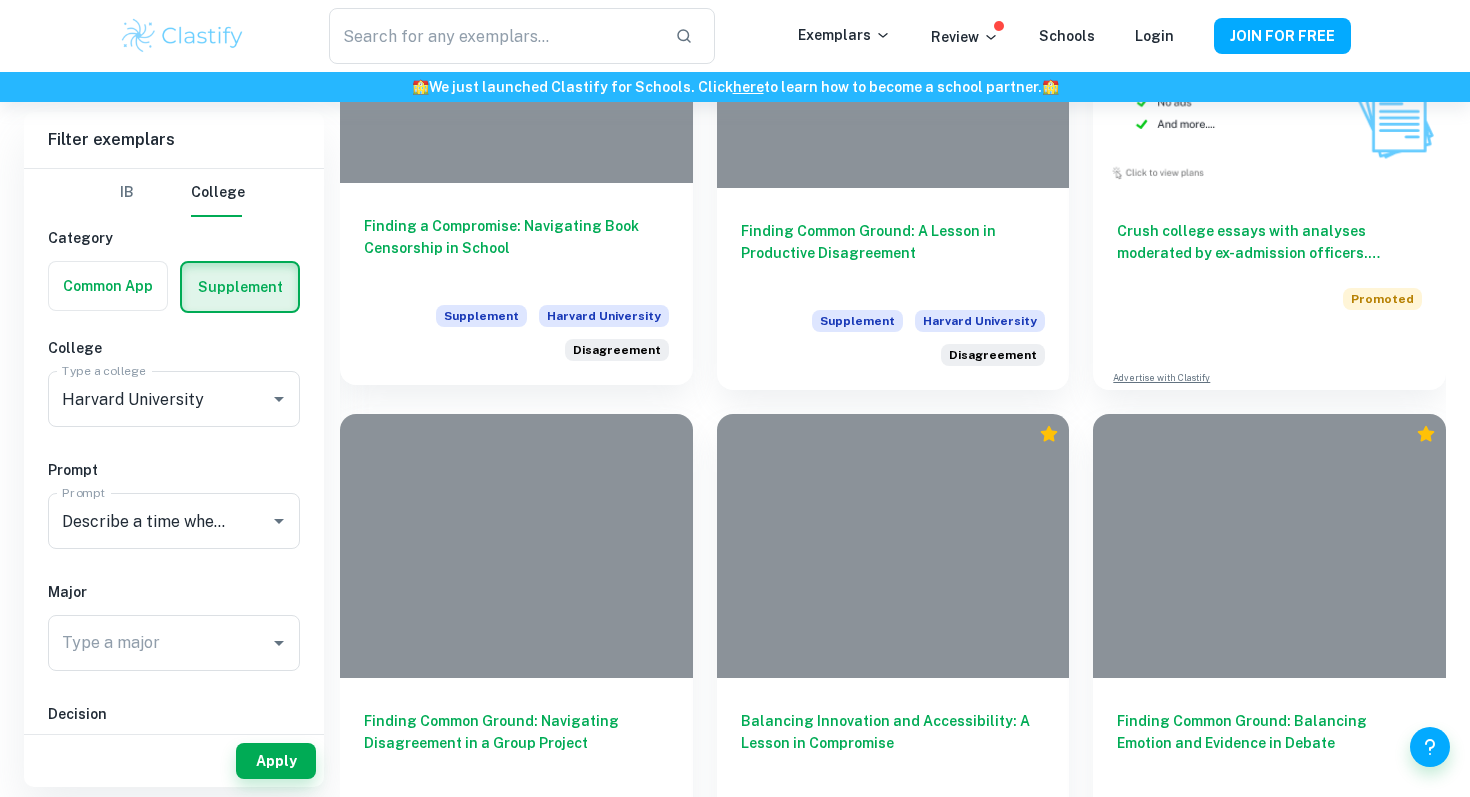 click on "Finding a Compromise: Navigating Book Censorship in School" at bounding box center (516, 248) 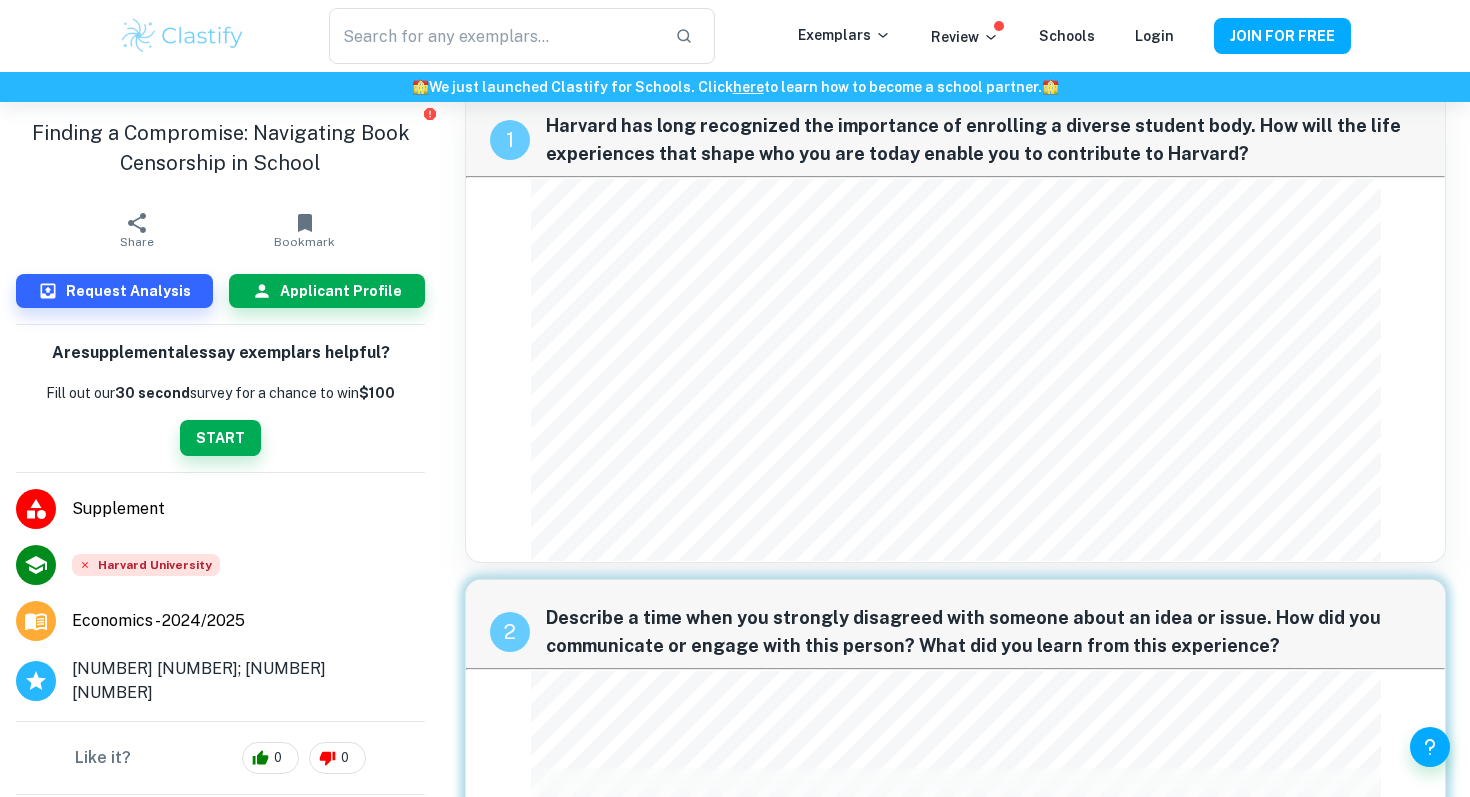 scroll, scrollTop: 0, scrollLeft: 0, axis: both 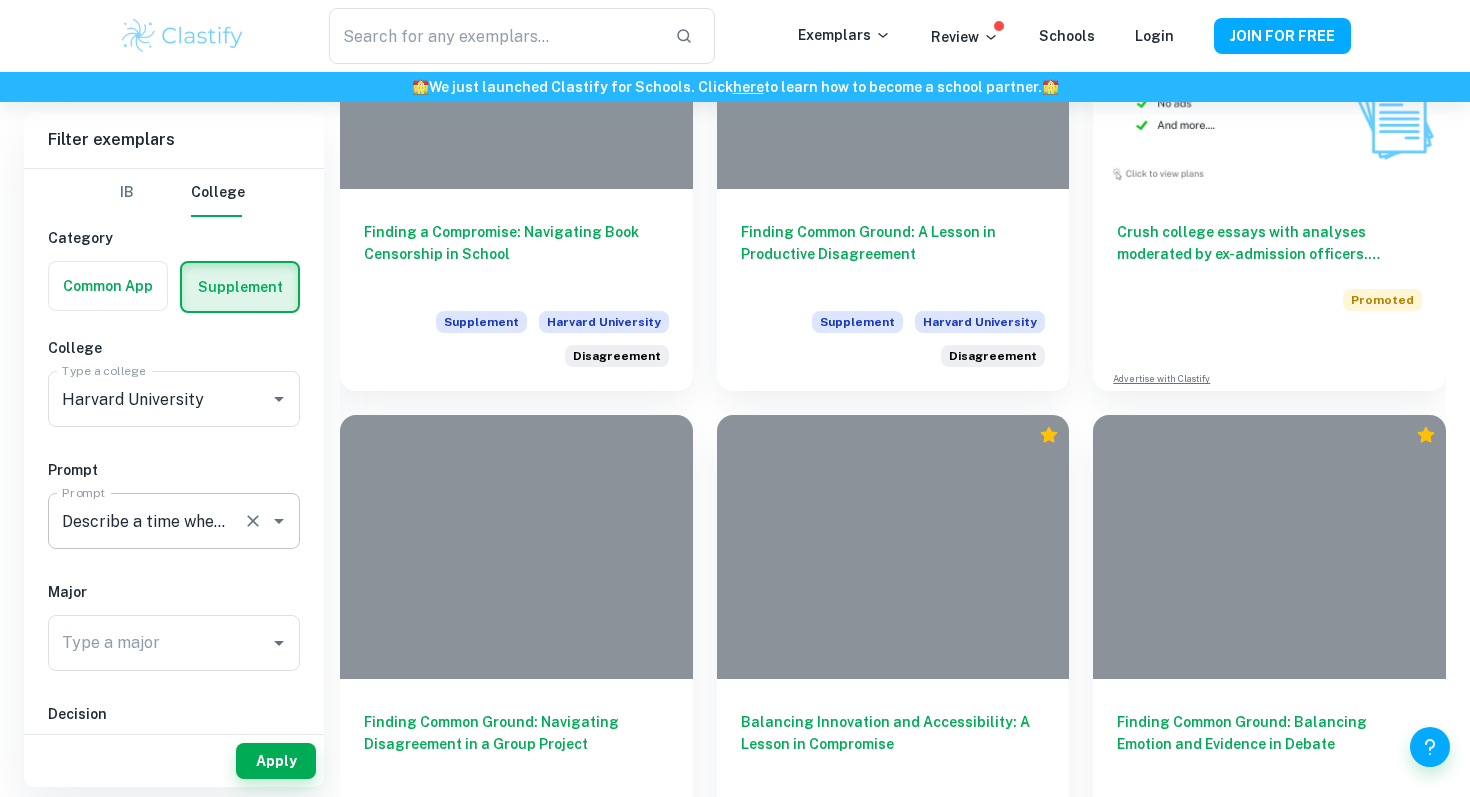 click 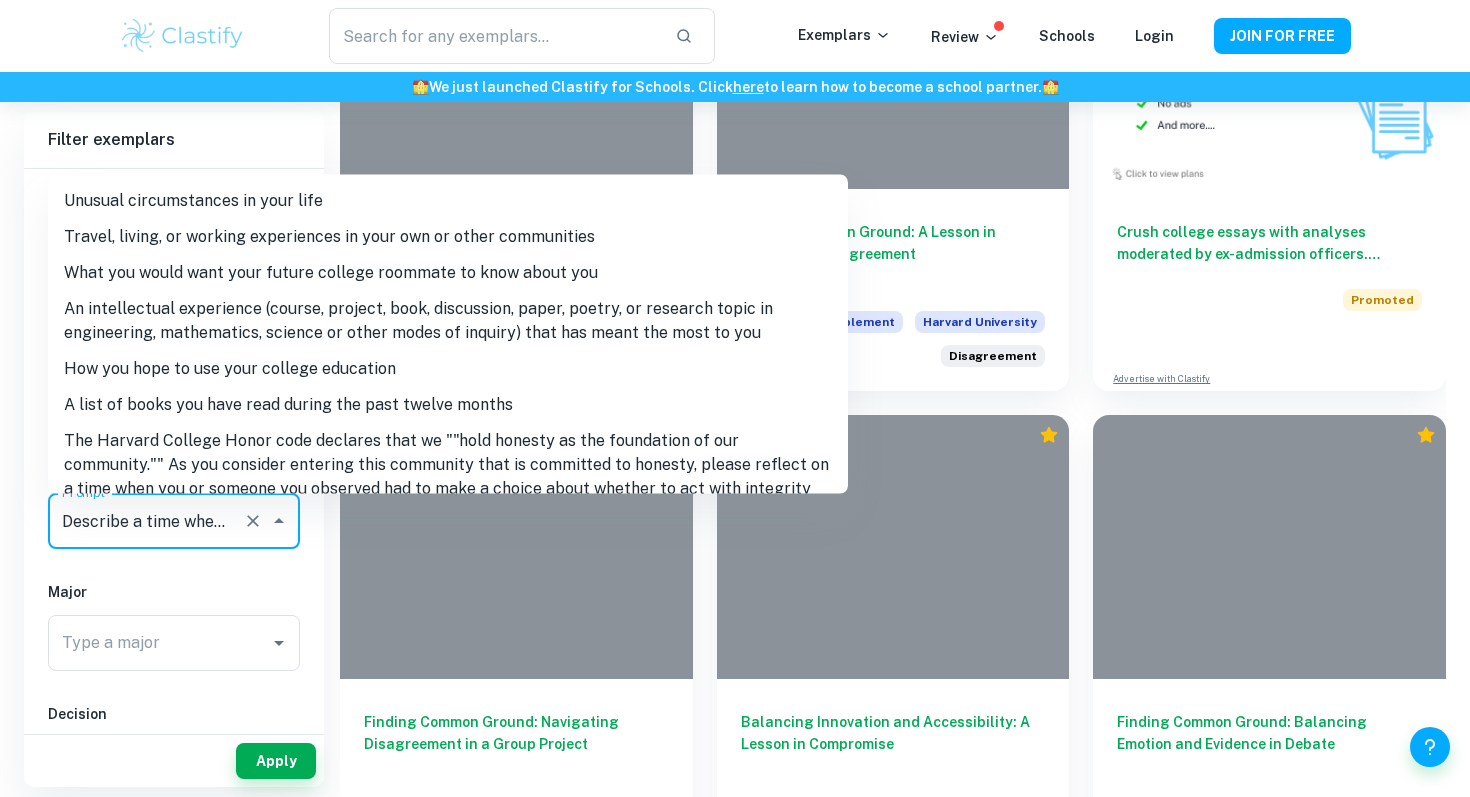 scroll, scrollTop: 0, scrollLeft: 1153, axis: horizontal 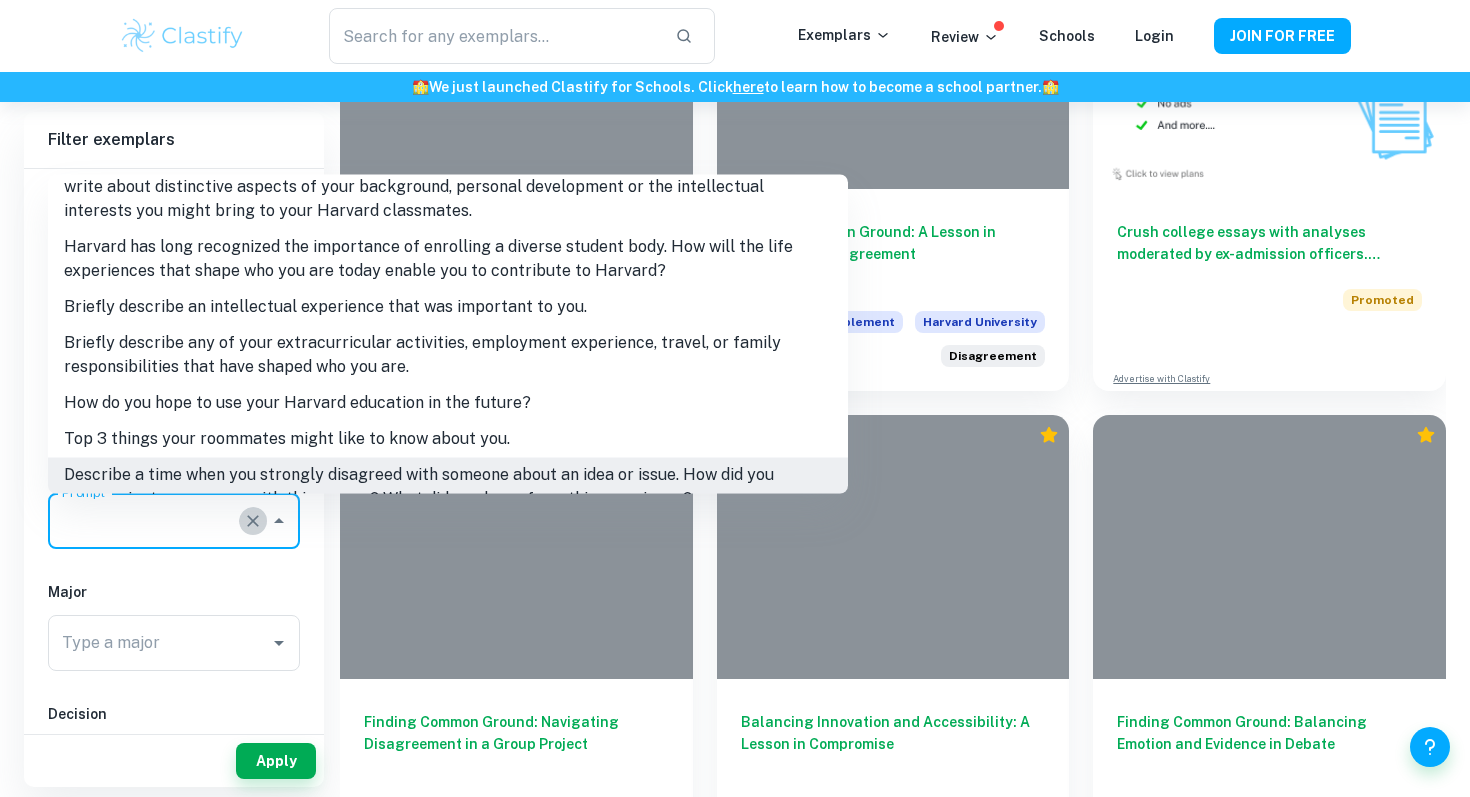 click 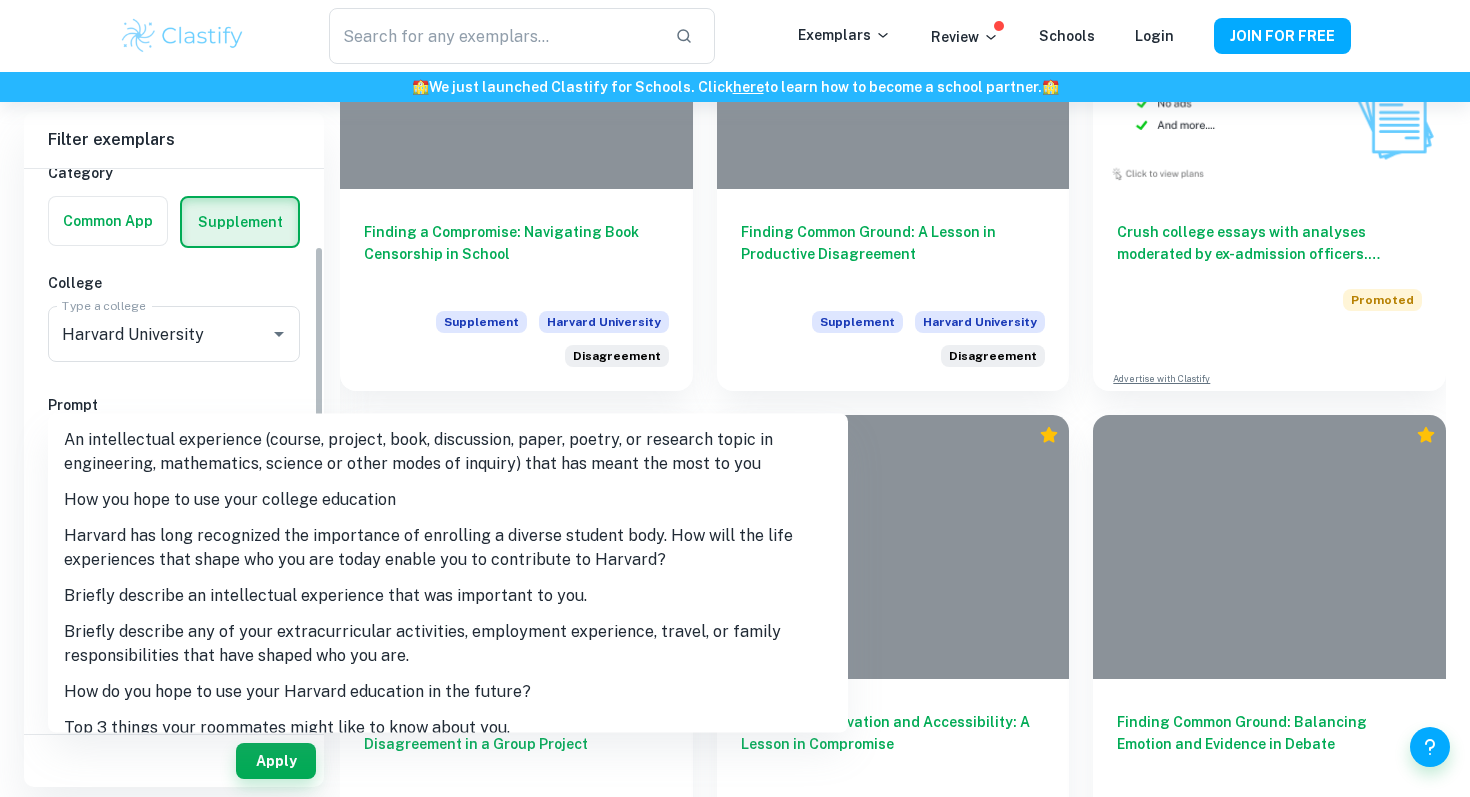 scroll, scrollTop: 174, scrollLeft: 0, axis: vertical 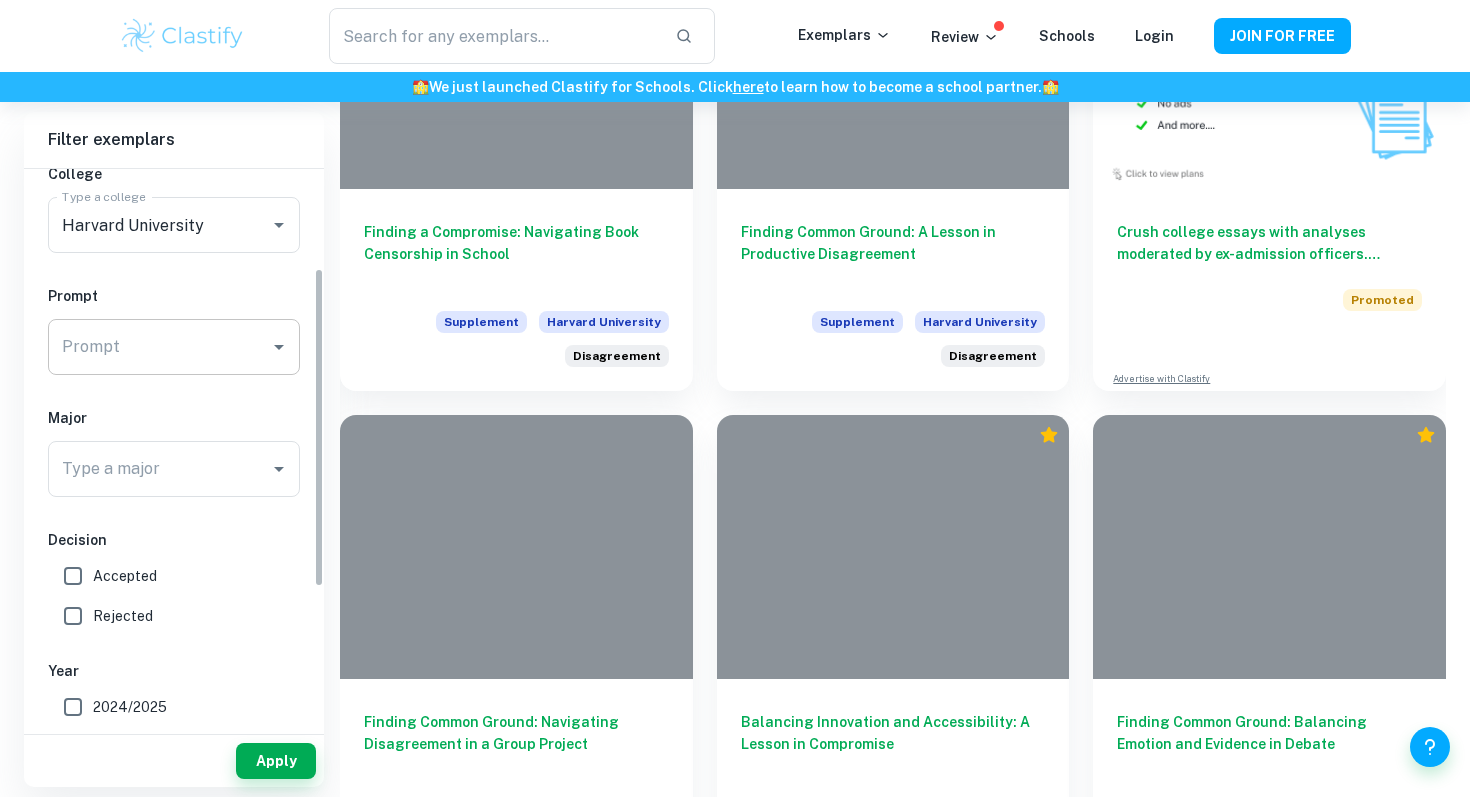 click on "Home Supplement "Describe a time when you strongly disagreed with someone about an idea or issue...." Harvard University Essay Examples Type a search phrase to find the most relevant Harvard University supplemental essay examples for you ​ Not sure what to search for? You can always look through our example supplemental essays below for inspiration. "Describe a time when you strongly disagreed with someone about an idea or issue...." - Harvard University Filter Filter exemplars IB College Category Common App Supplement College Type a college Harvard University Type a college Prompt Prompt Describe a time when you strongly disagreed with someone about an idea or issue. How did you communicate or engage with this person? What did you learn from this experience? Prompt Major Type a major Type a major Decision Accepted Rejected Year 2024/2025 2023/2024 2022/2023 2021/2022 2020/2021 2019/2020 Other Apply Filter exemplars IB College Category Common App Supplement College Type a college Harvard University Prompt" at bounding box center (735, 166) 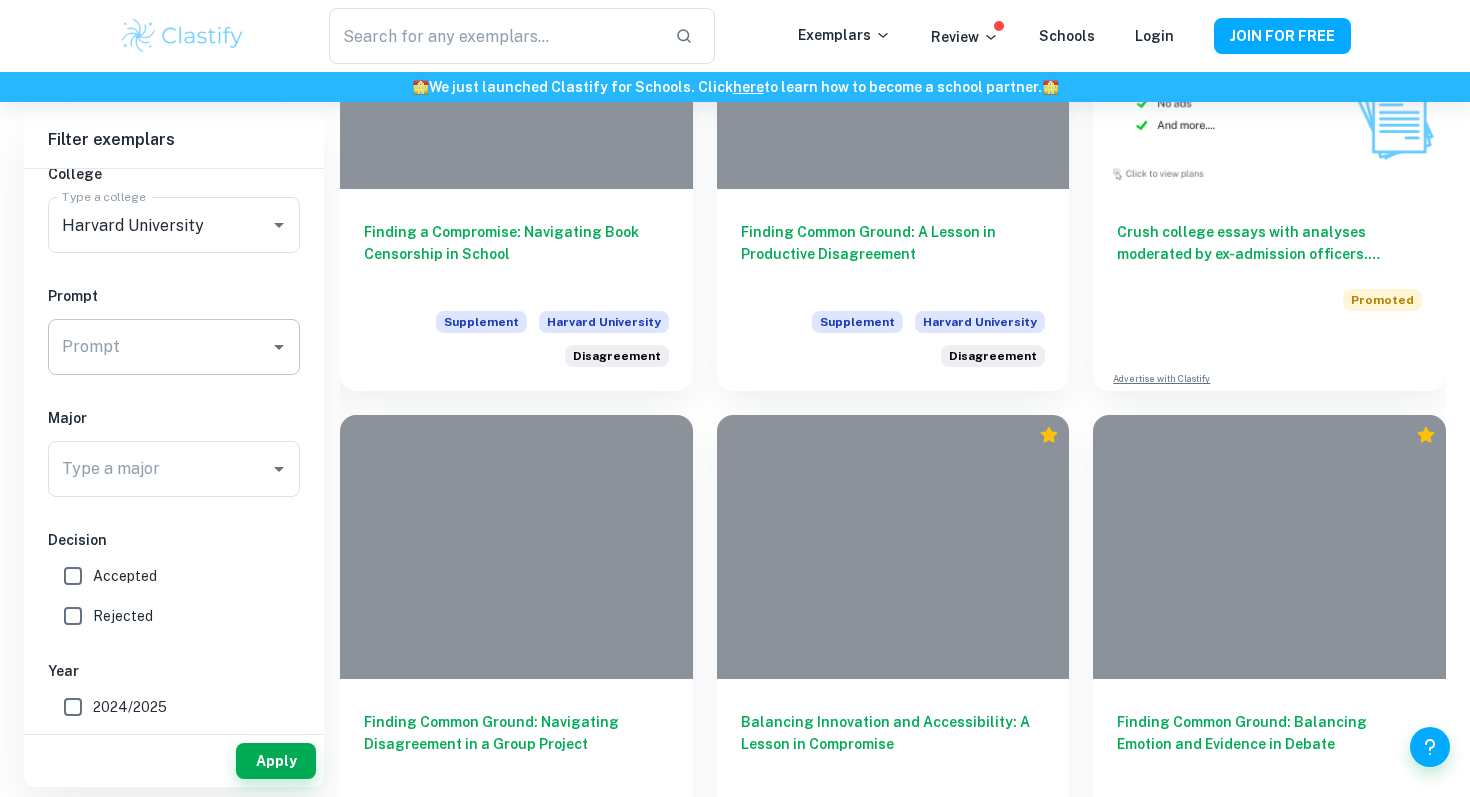 click on "Accepted" at bounding box center (73, 576) 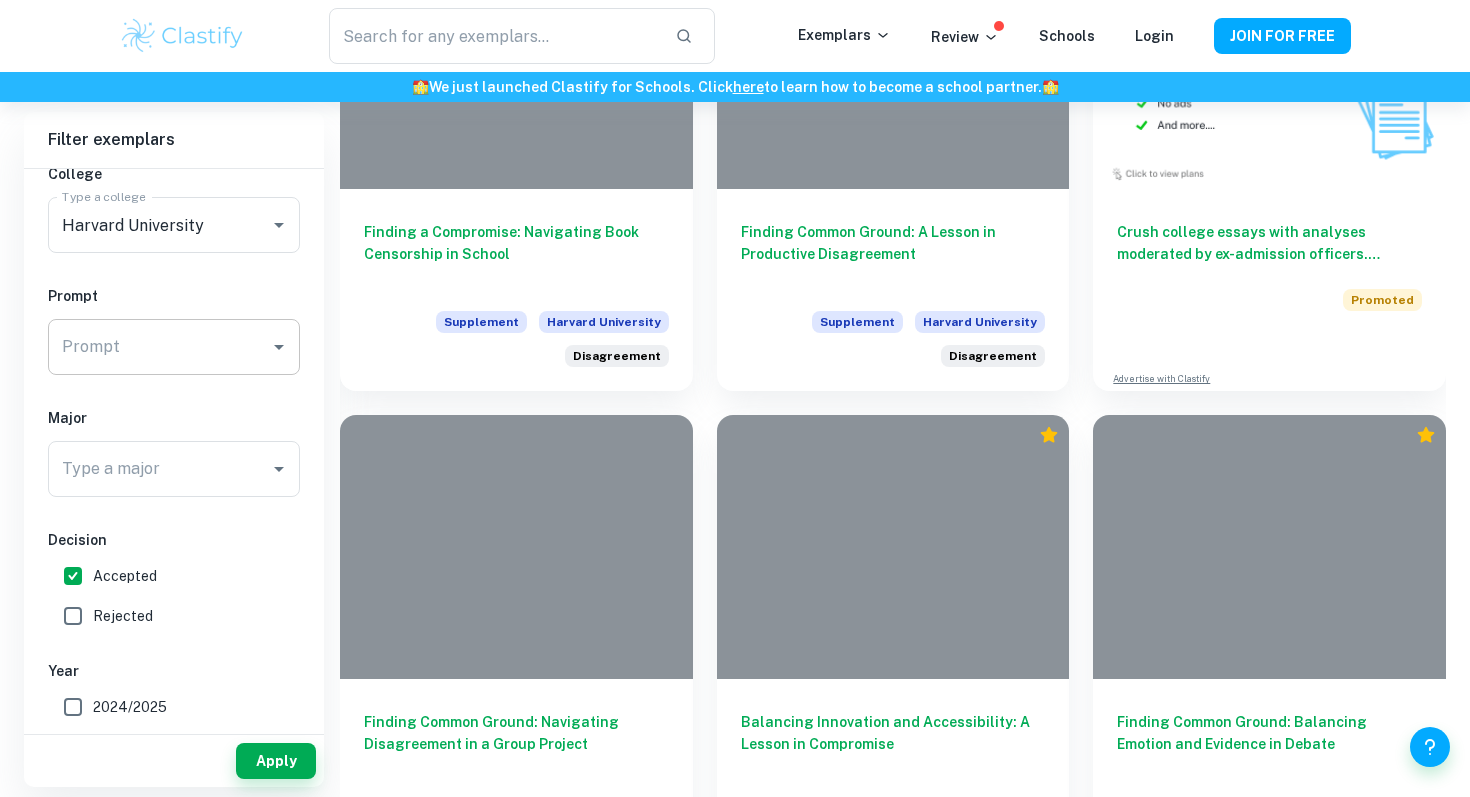 click on "Apply" at bounding box center (174, 761) 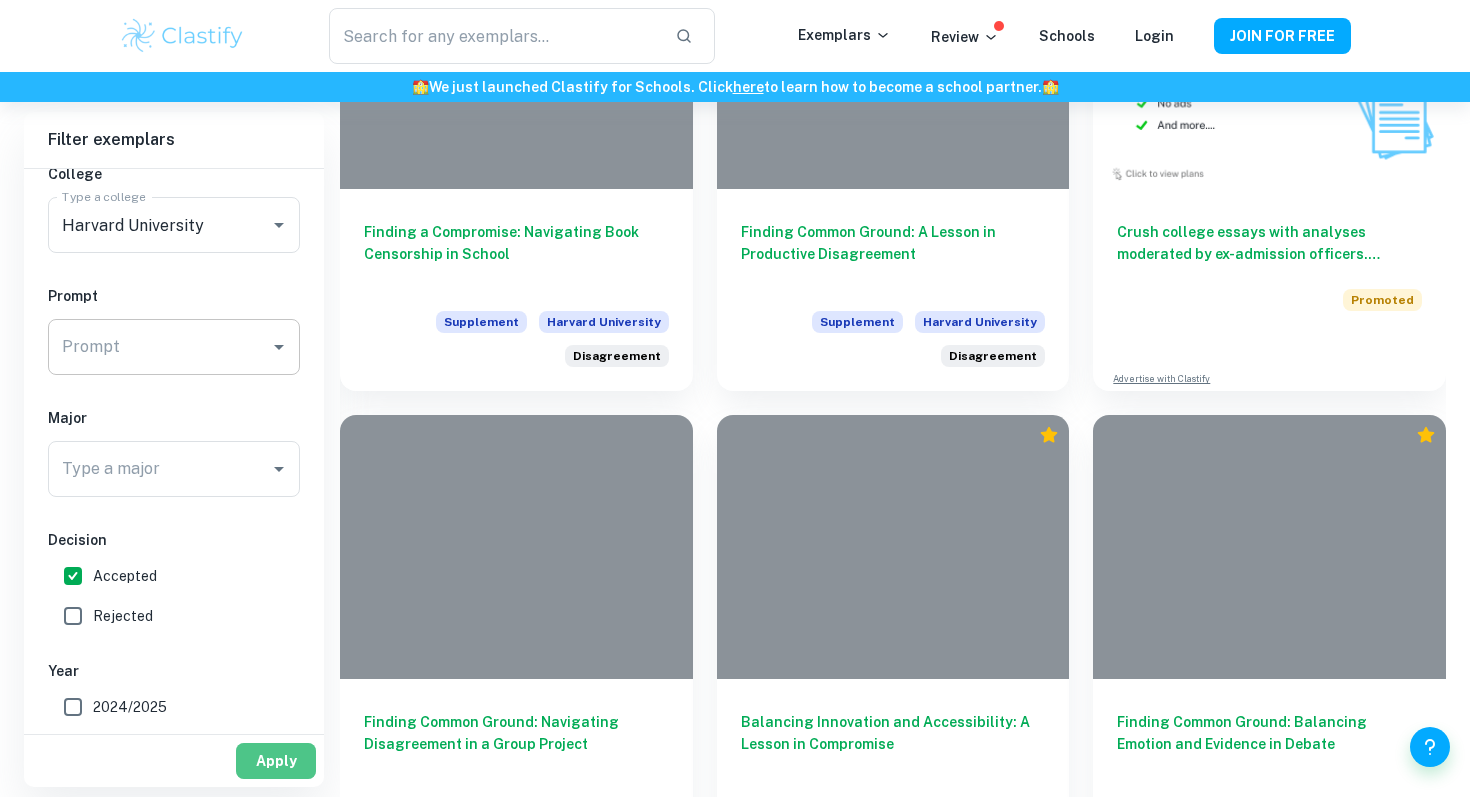click on "Apply" at bounding box center [276, 761] 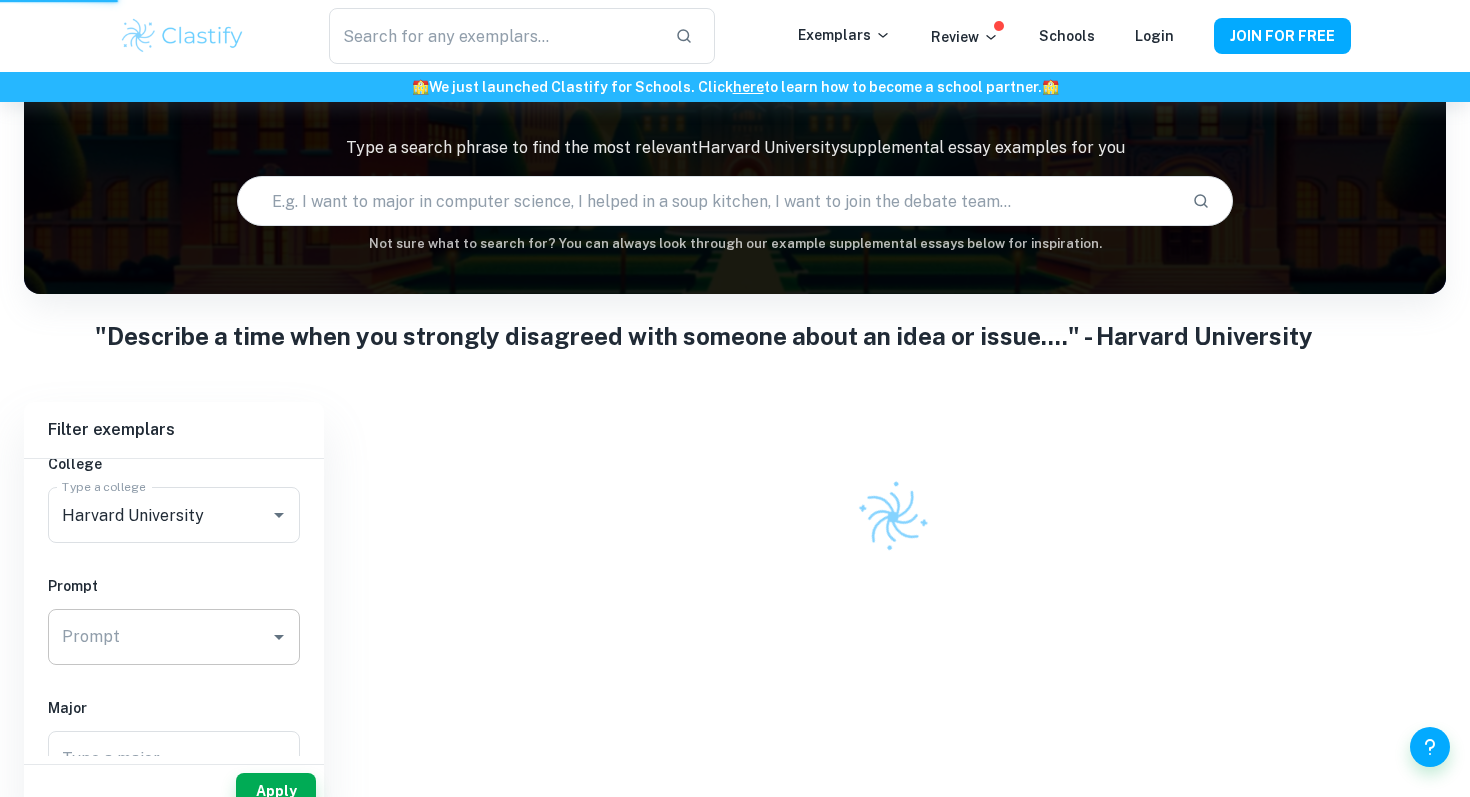 scroll, scrollTop: 104, scrollLeft: 0, axis: vertical 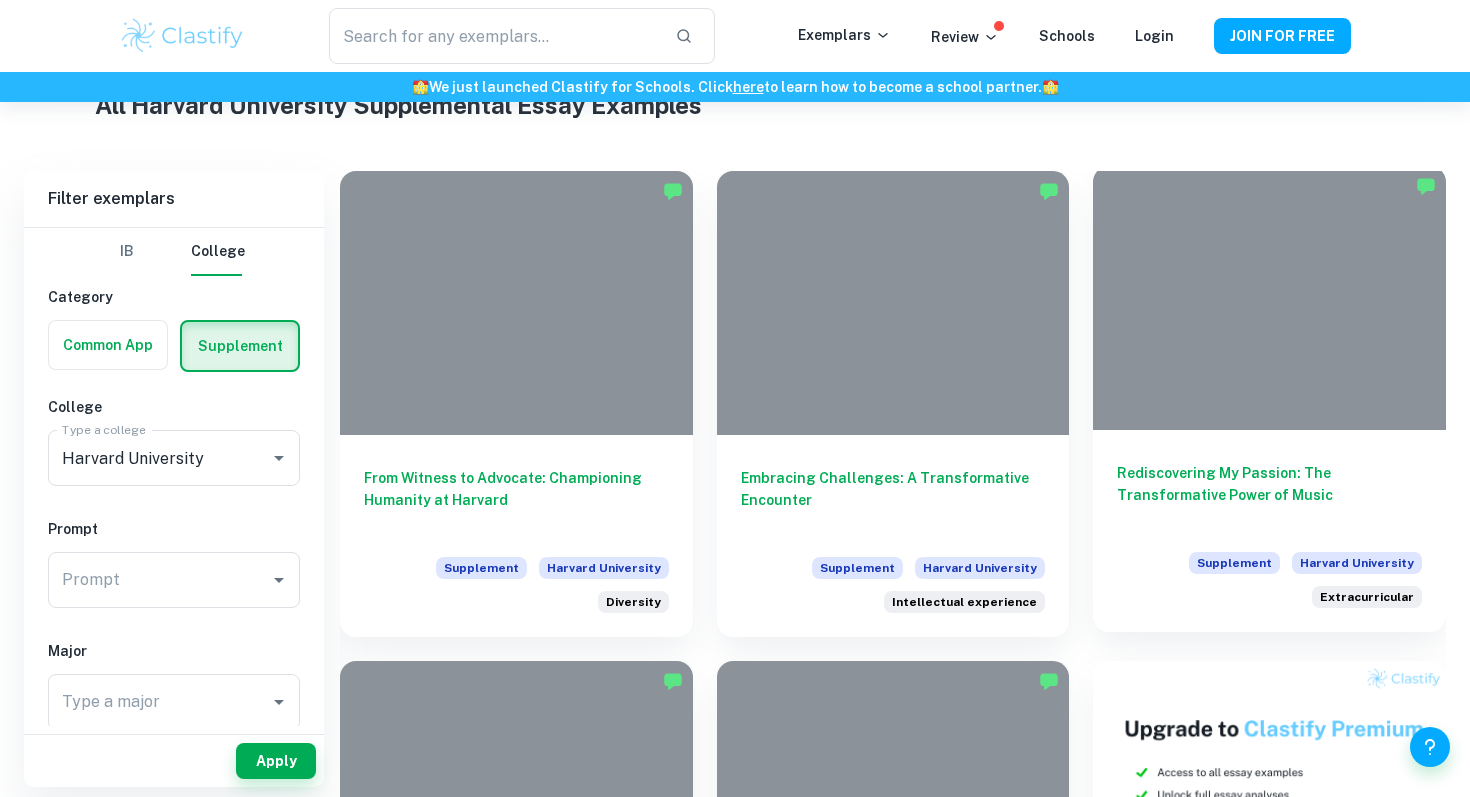 click on "Rediscovering My Passion: The Transformative Power of Music" at bounding box center (1269, 495) 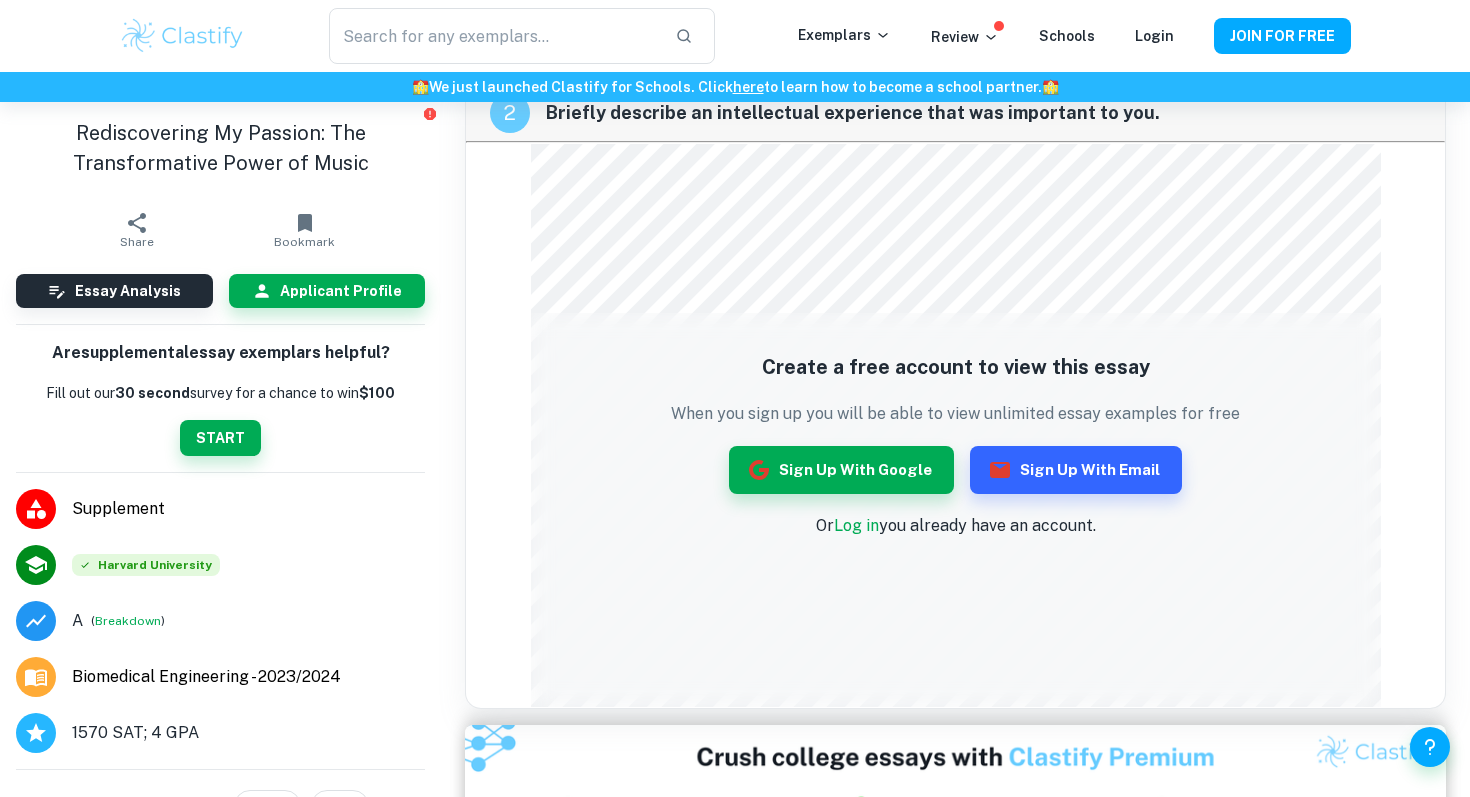 scroll, scrollTop: 550, scrollLeft: 0, axis: vertical 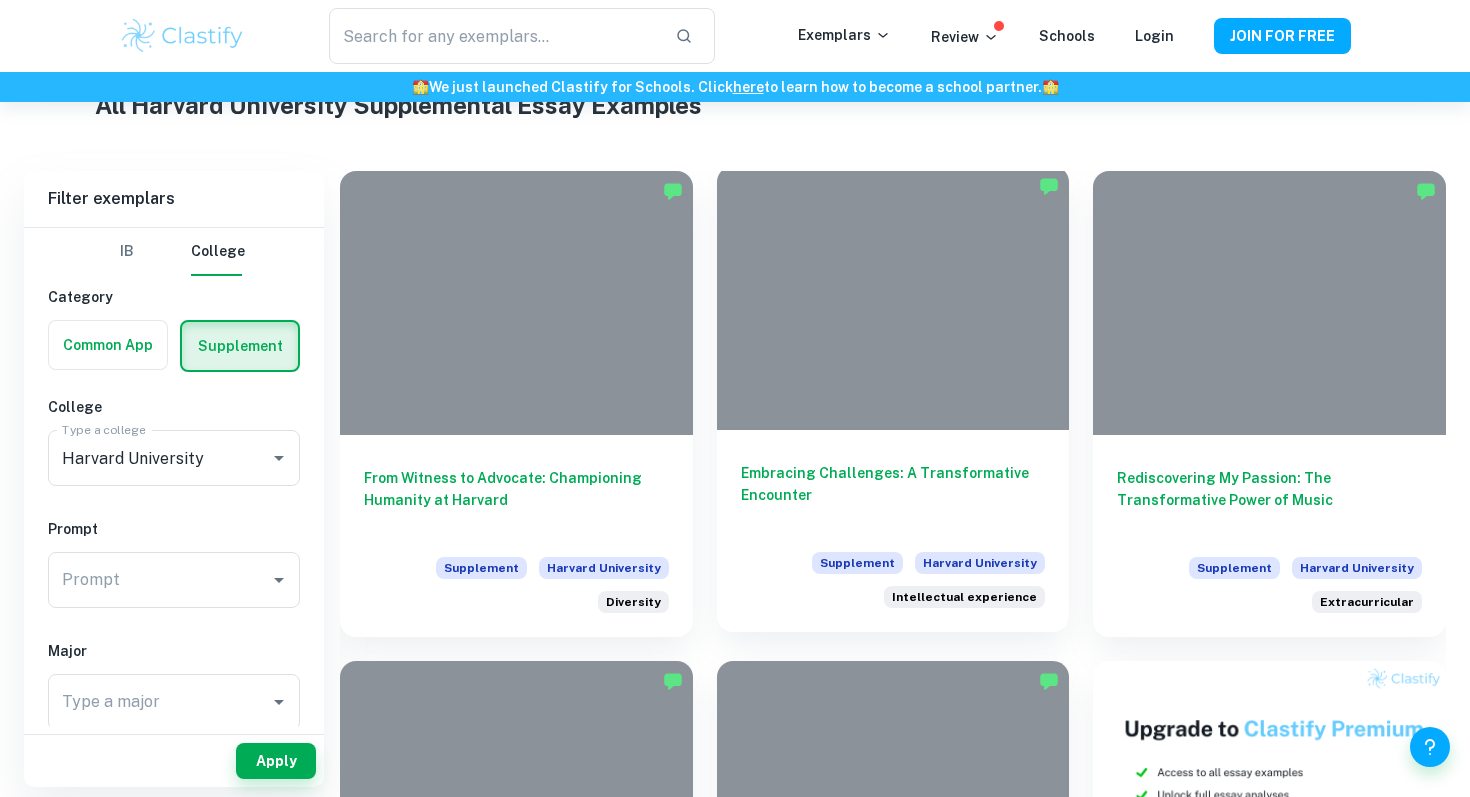 click on "Embracing Challenges: A Transformative Encounter" at bounding box center (893, 495) 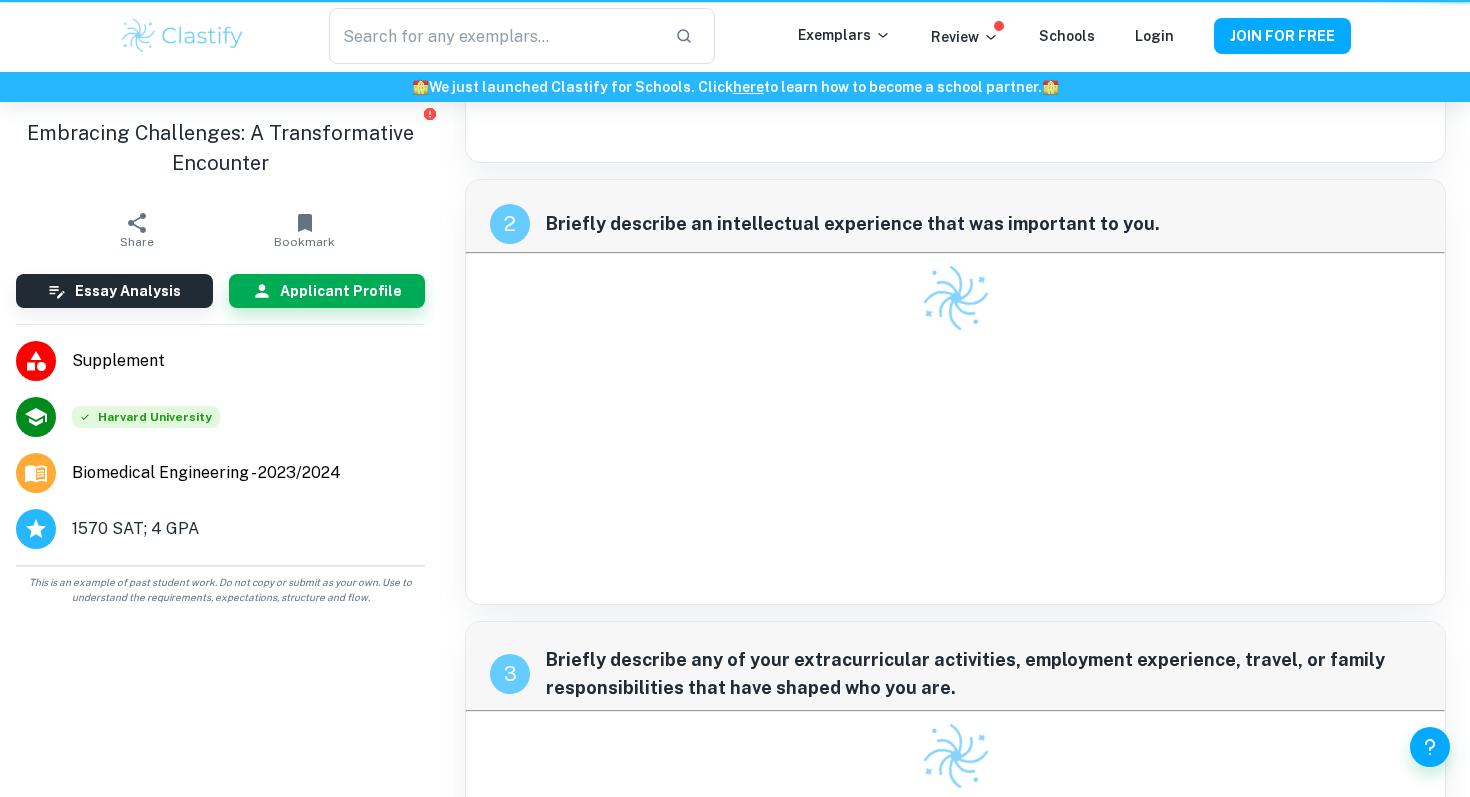 scroll, scrollTop: 0, scrollLeft: 0, axis: both 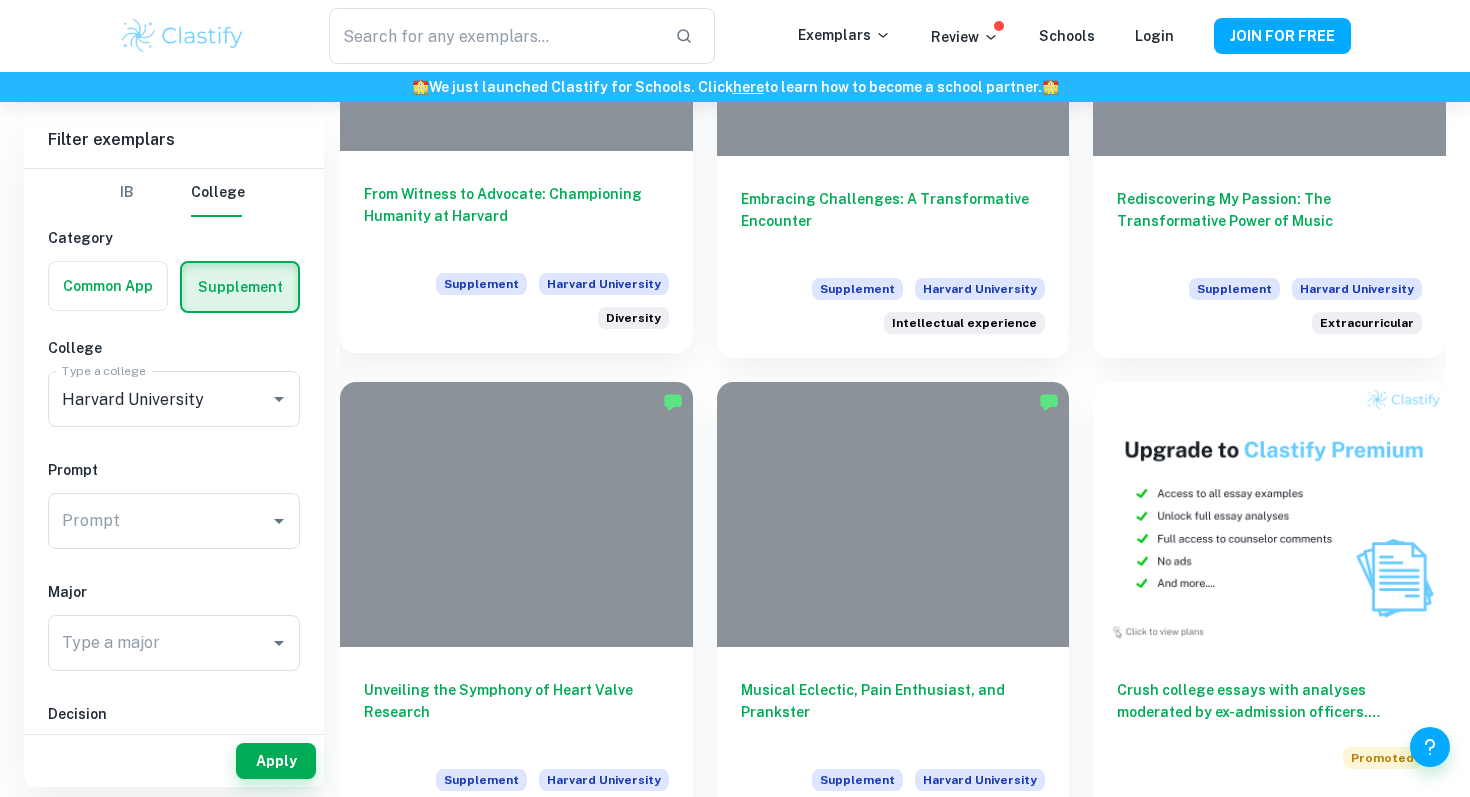 click on "From Witness to Advocate: Championing Humanity at Harvard Supplement Harvard University Diversity" at bounding box center (516, 252) 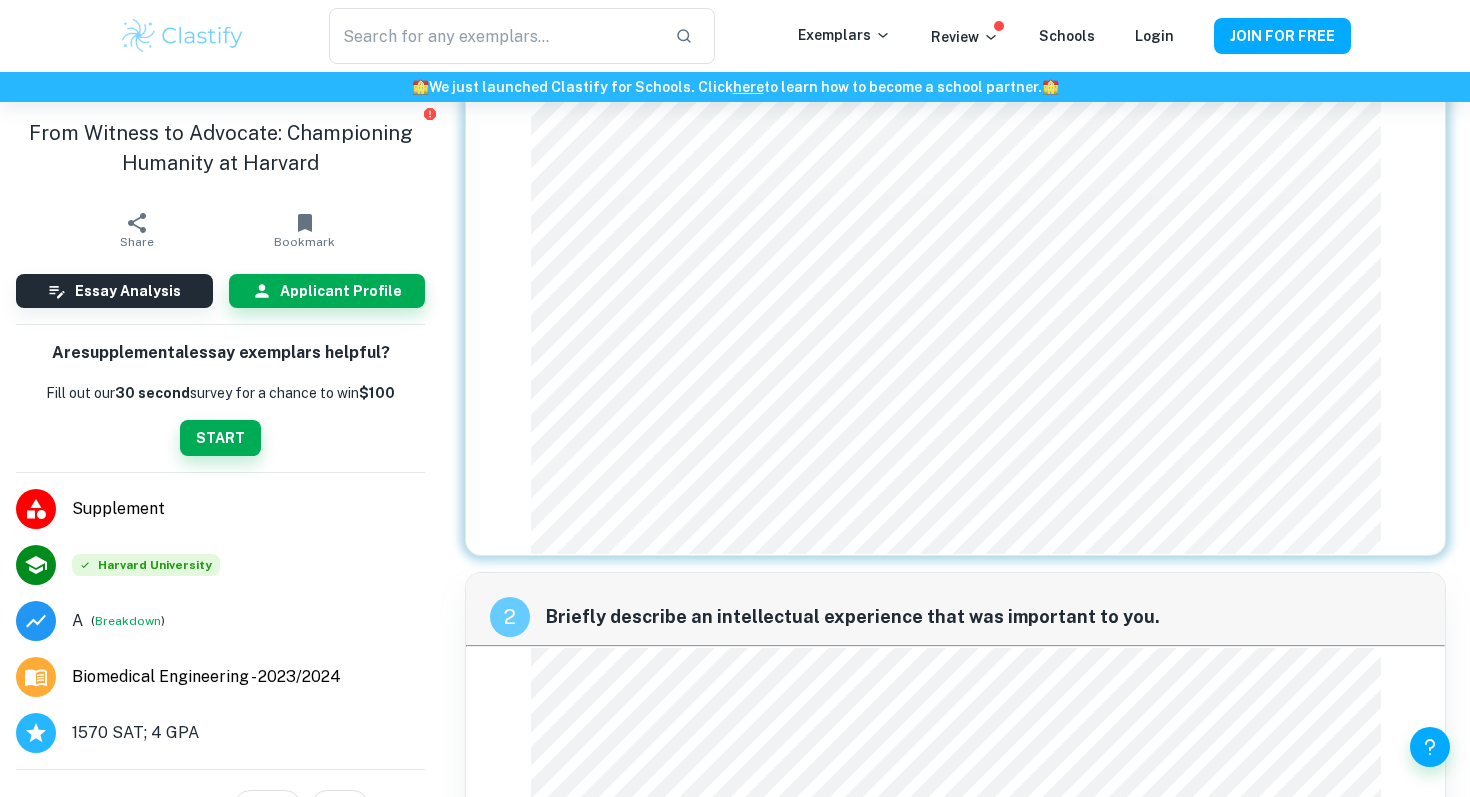 scroll, scrollTop: 347, scrollLeft: 0, axis: vertical 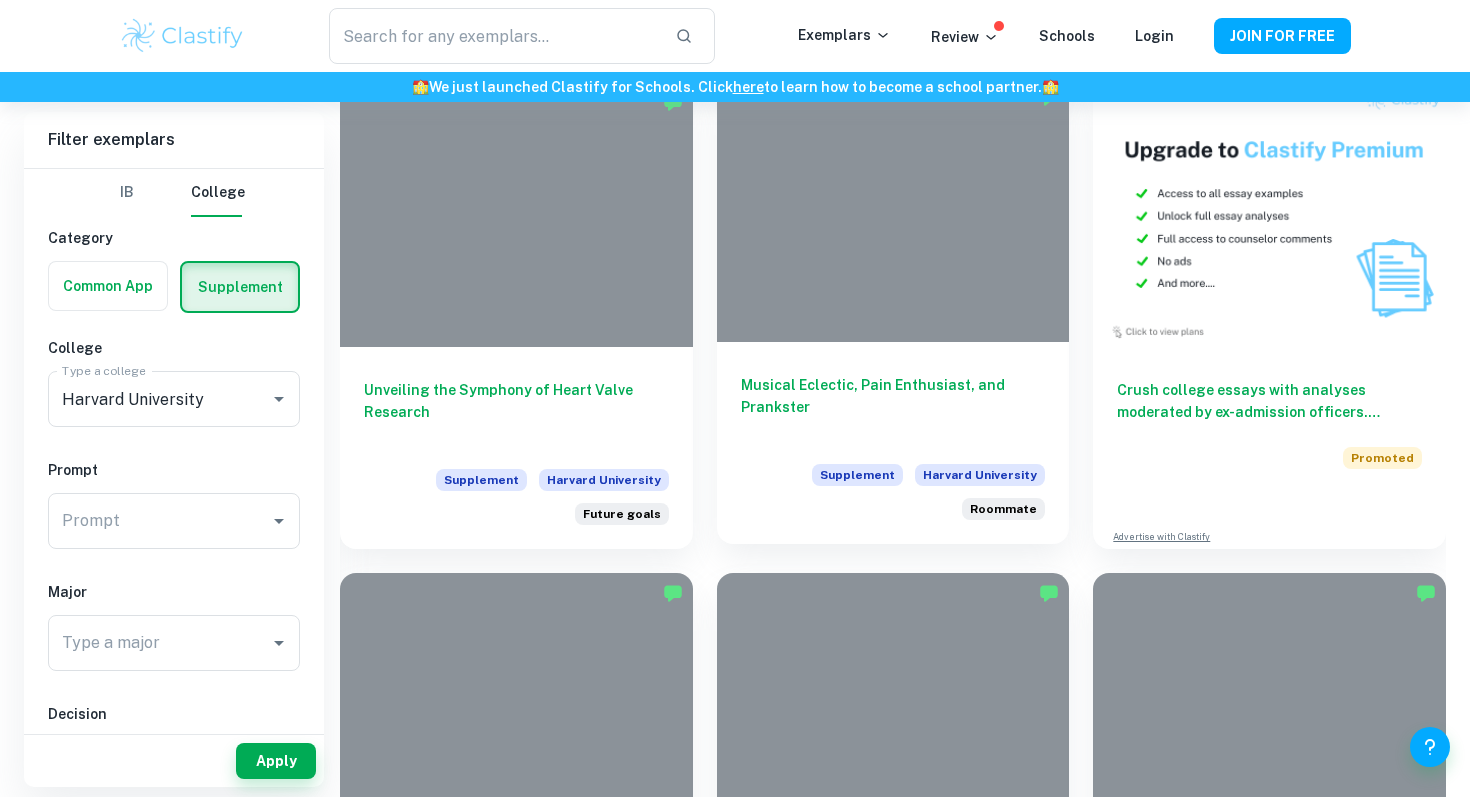 click on "Musical Eclectic, Pain Enthusiast, and Prankster" at bounding box center (893, 407) 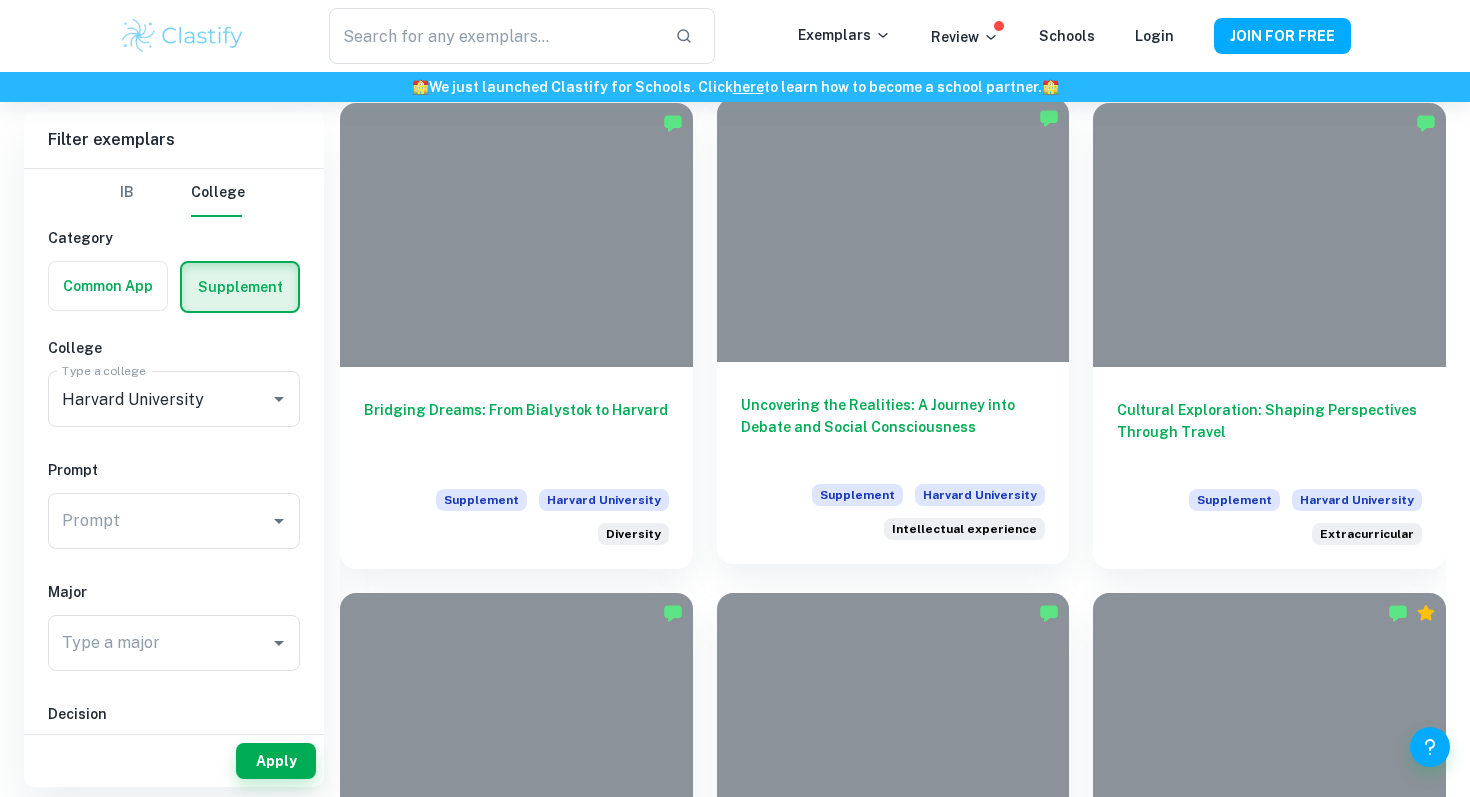 scroll, scrollTop: 1458, scrollLeft: 0, axis: vertical 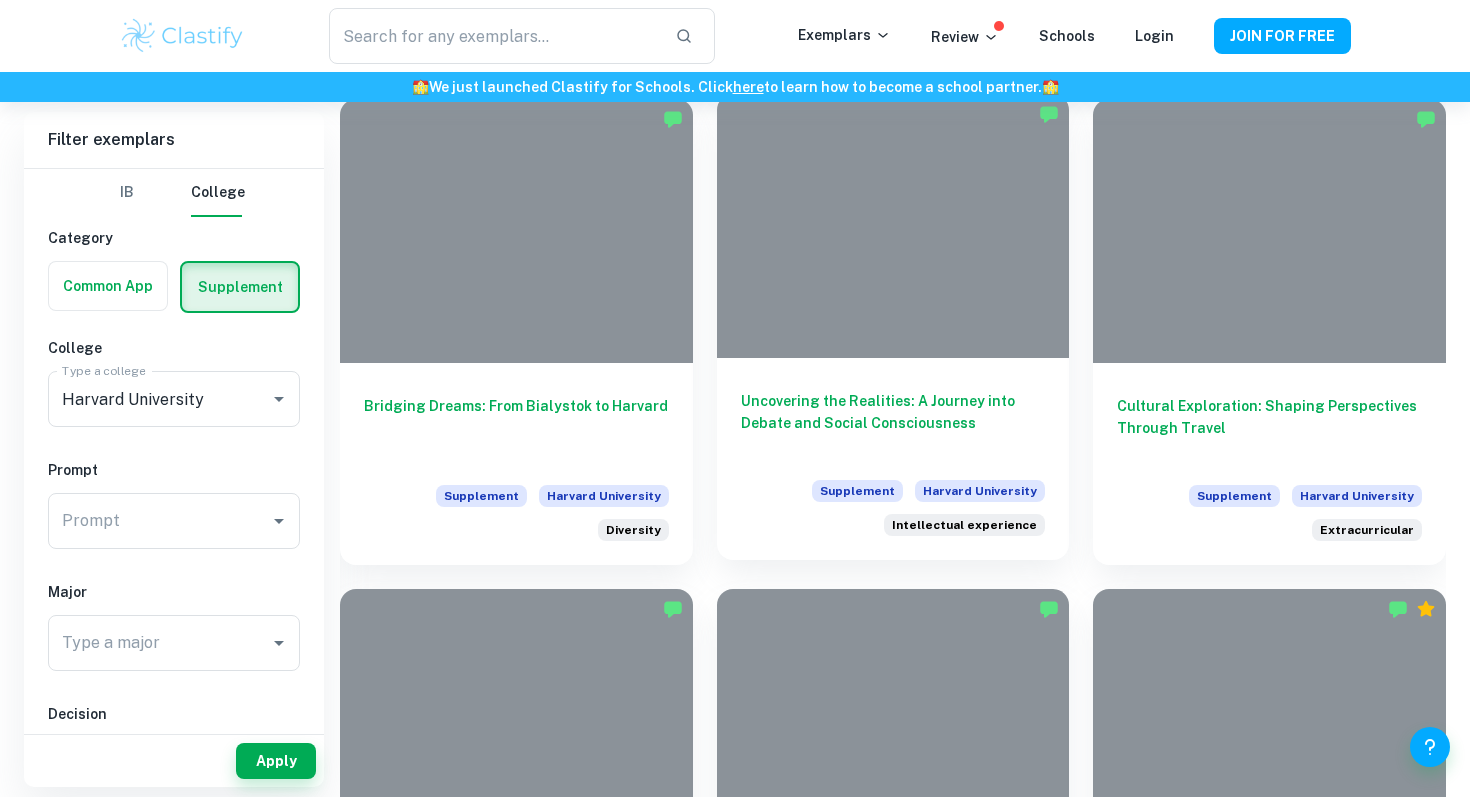 click on "Uncovering the Realities: A Journey into Debate and Social Consciousness" at bounding box center [893, 423] 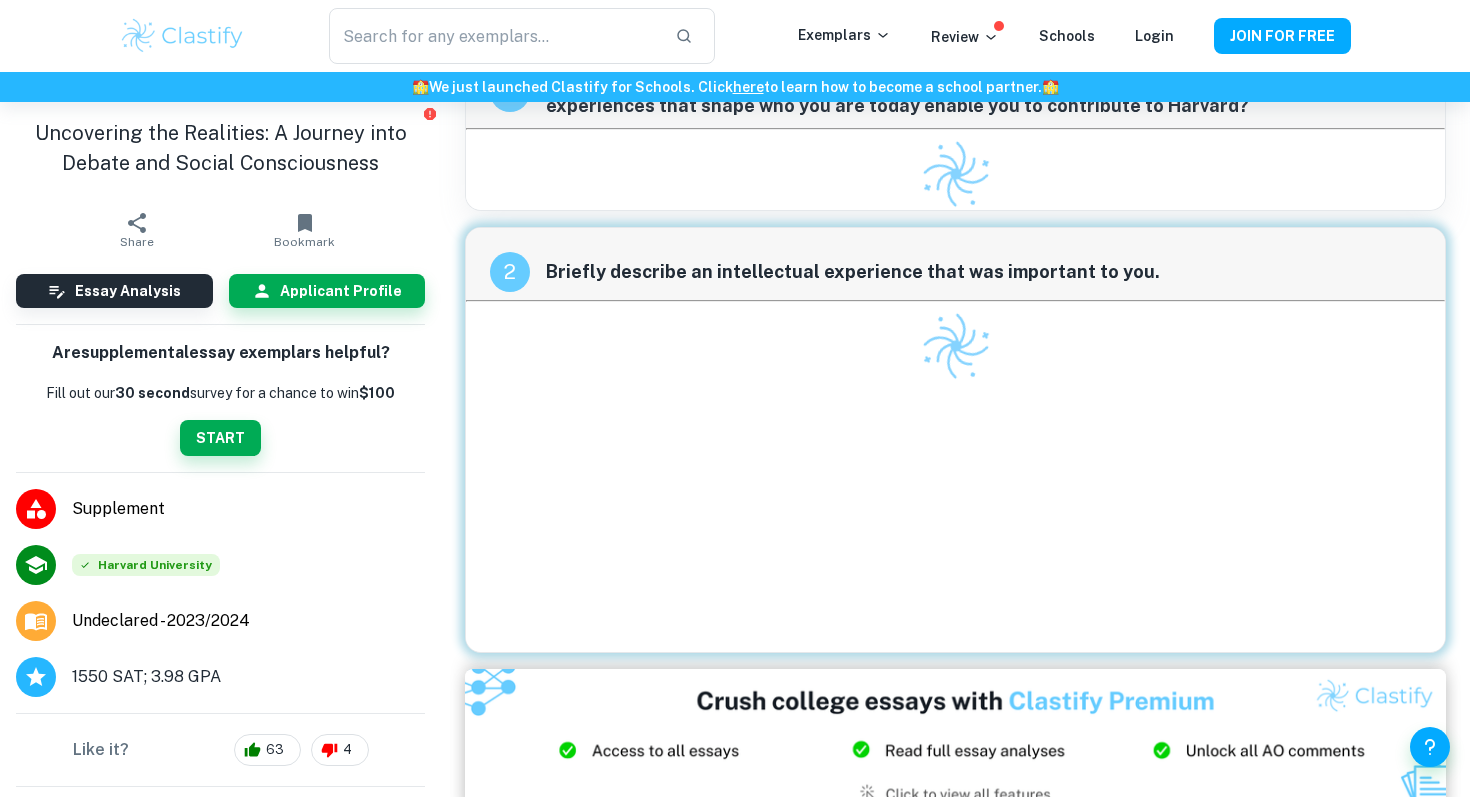 scroll 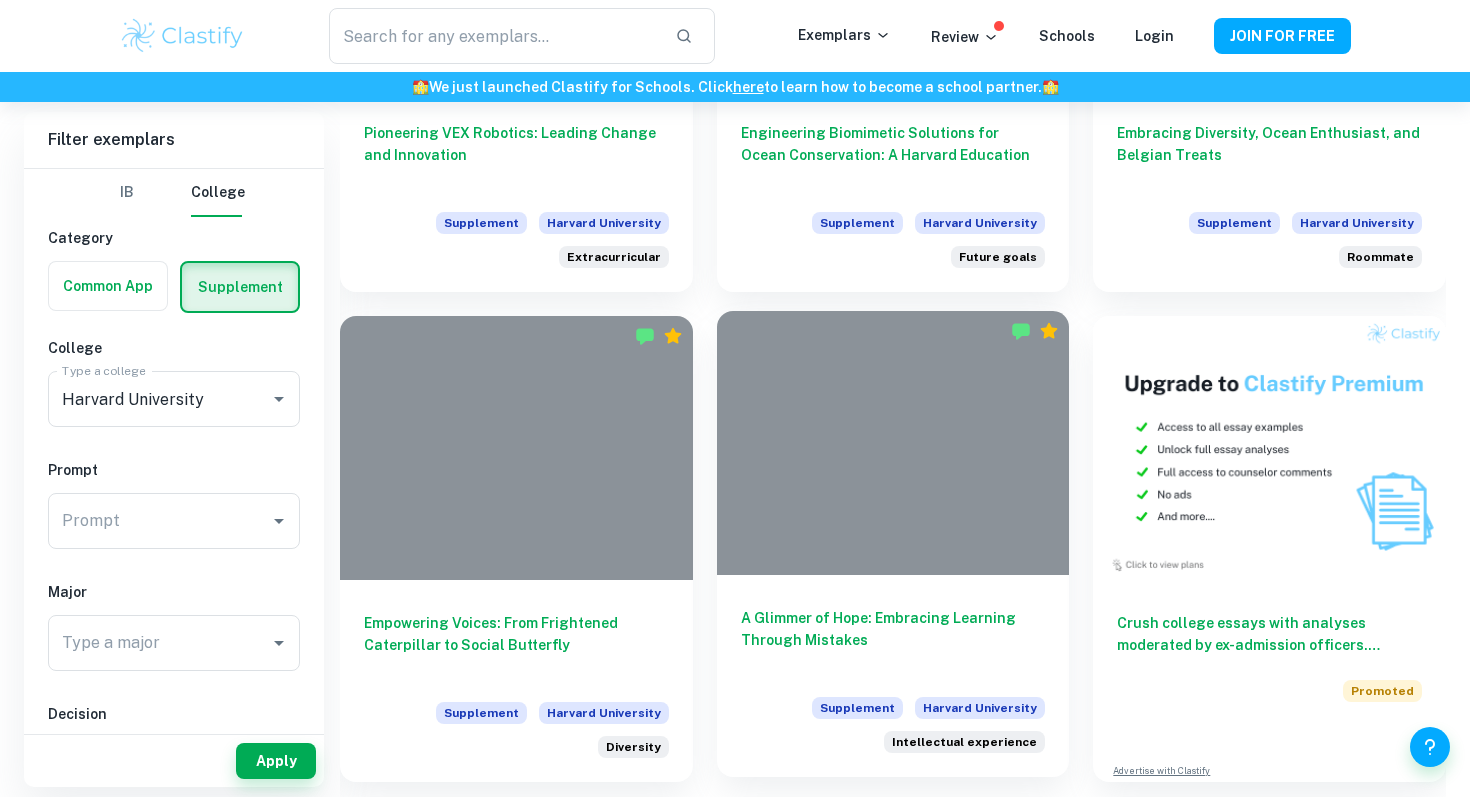 click at bounding box center [893, 443] 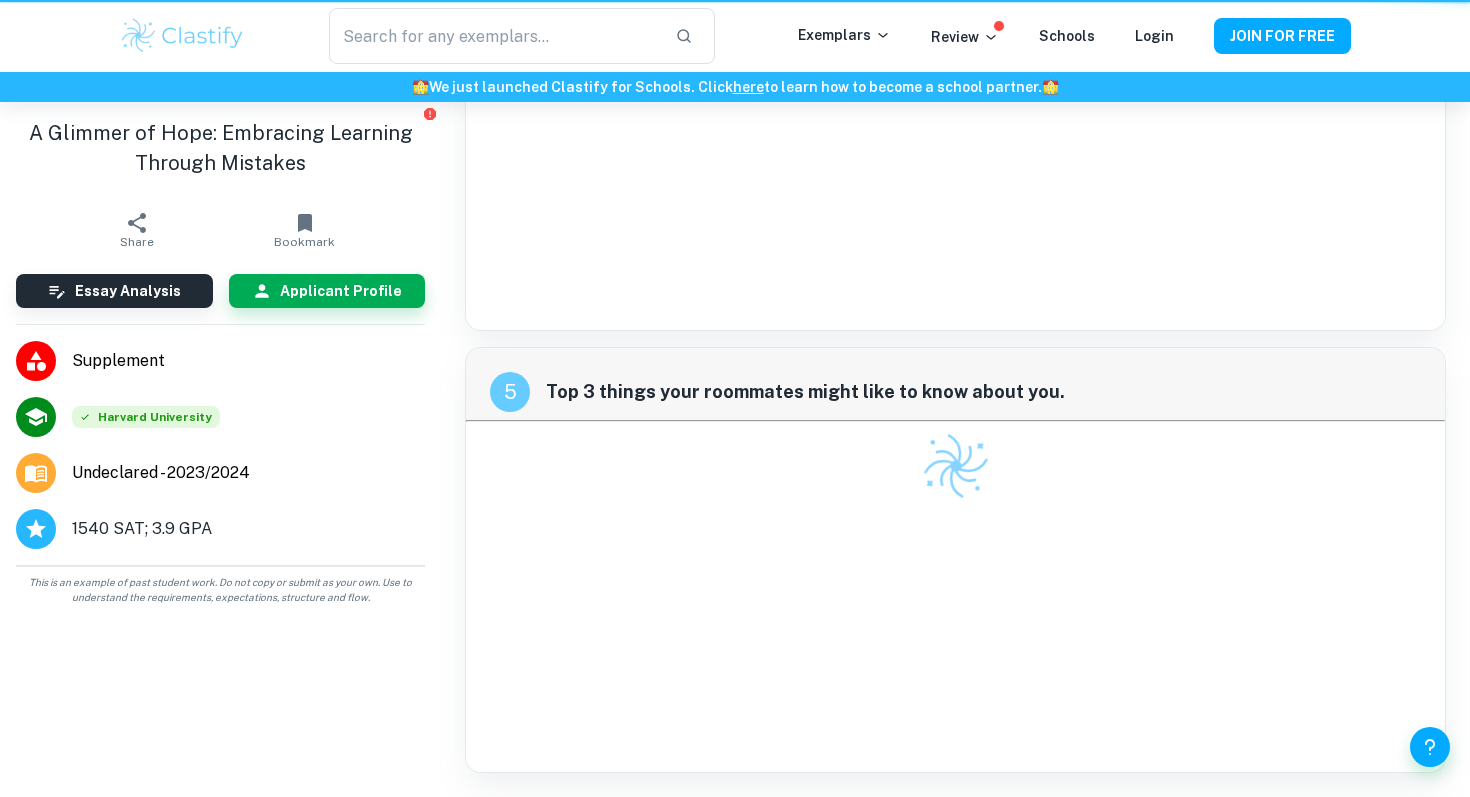 scroll, scrollTop: 0, scrollLeft: 0, axis: both 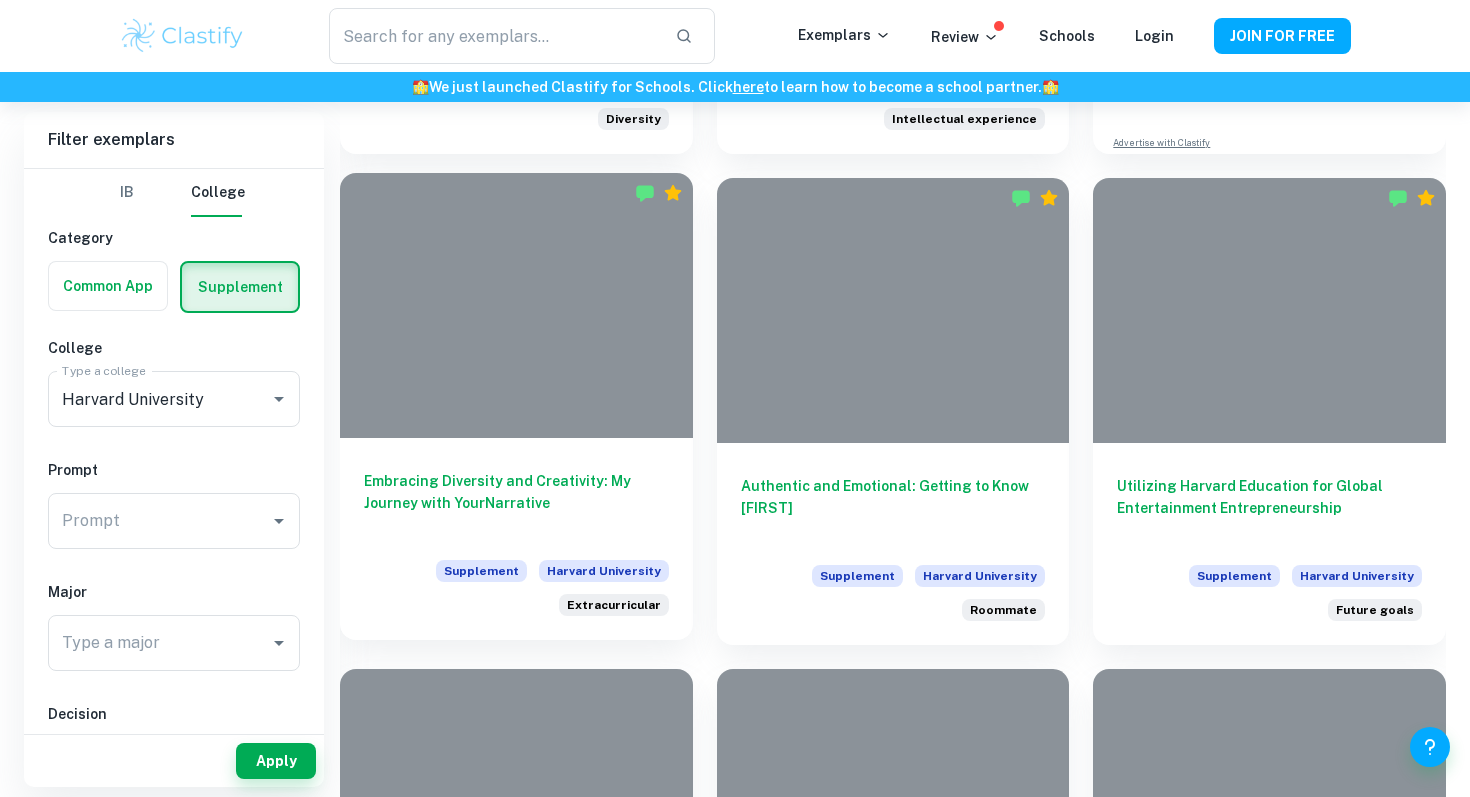click on "Embracing Diversity and Creativity: My Journey with YourNarrative Supplement Harvard University Extracurricular" at bounding box center [516, 539] 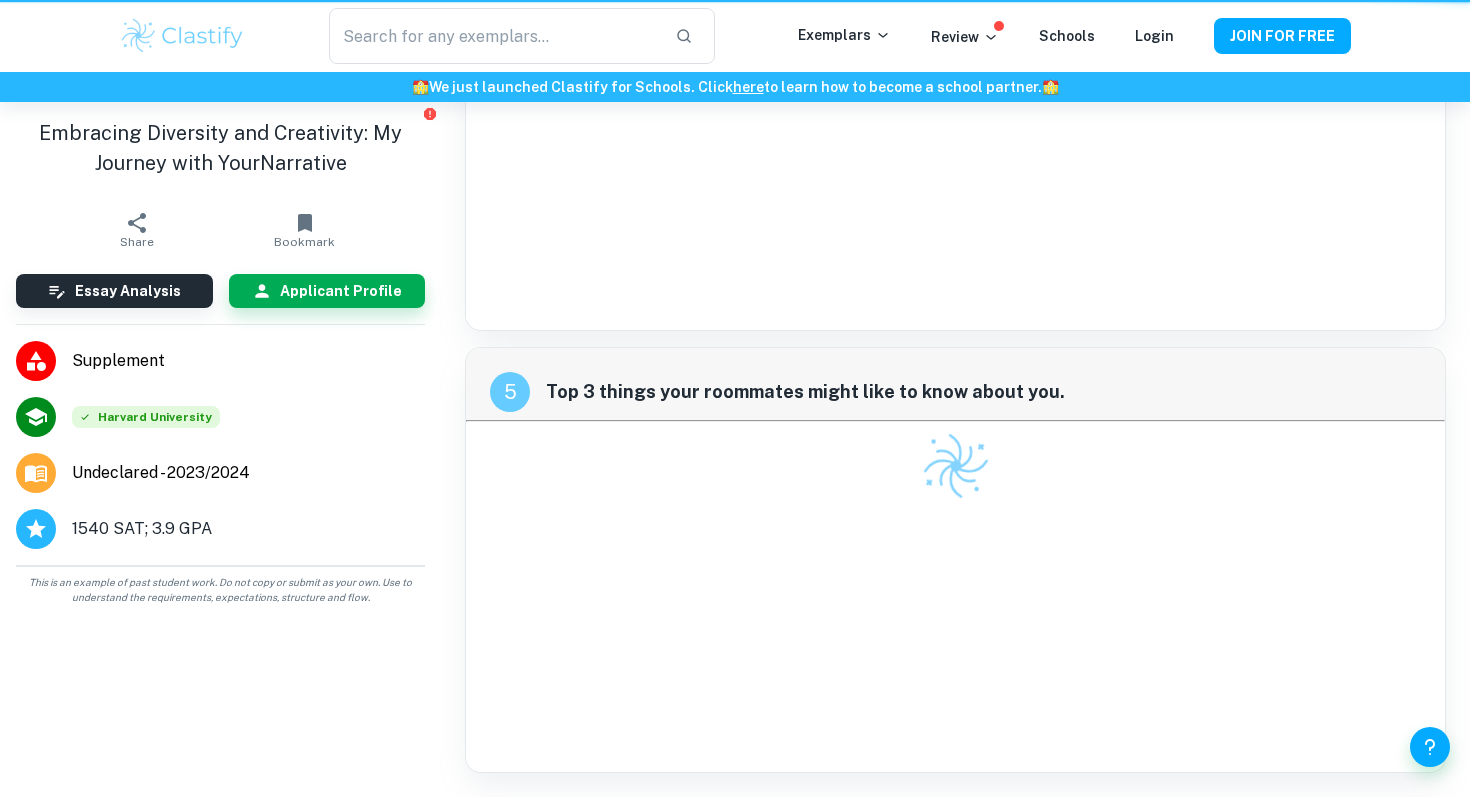 scroll, scrollTop: 0, scrollLeft: 0, axis: both 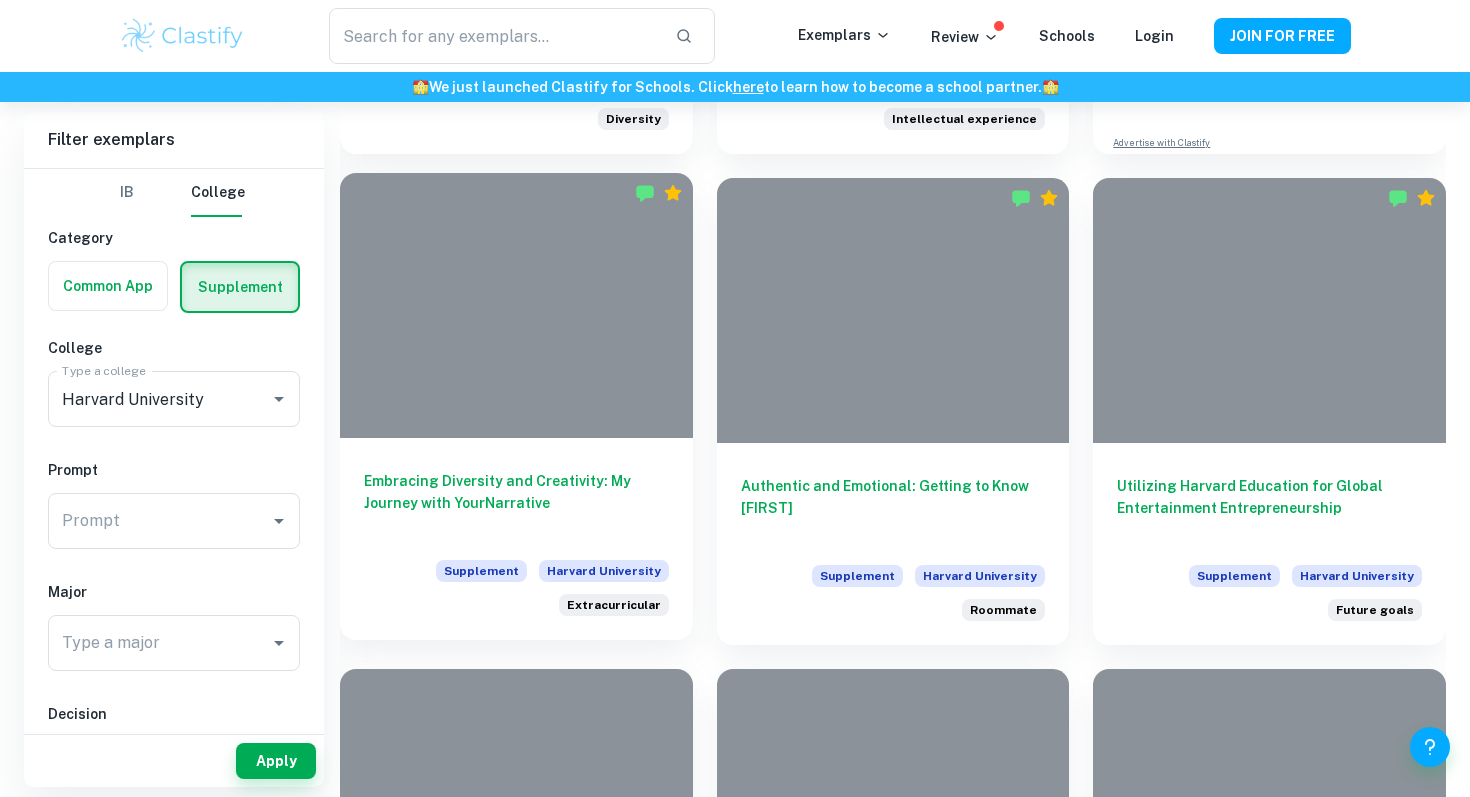 click on "Embracing Diversity and Creativity: My Journey with YourNarrative" at bounding box center [516, 503] 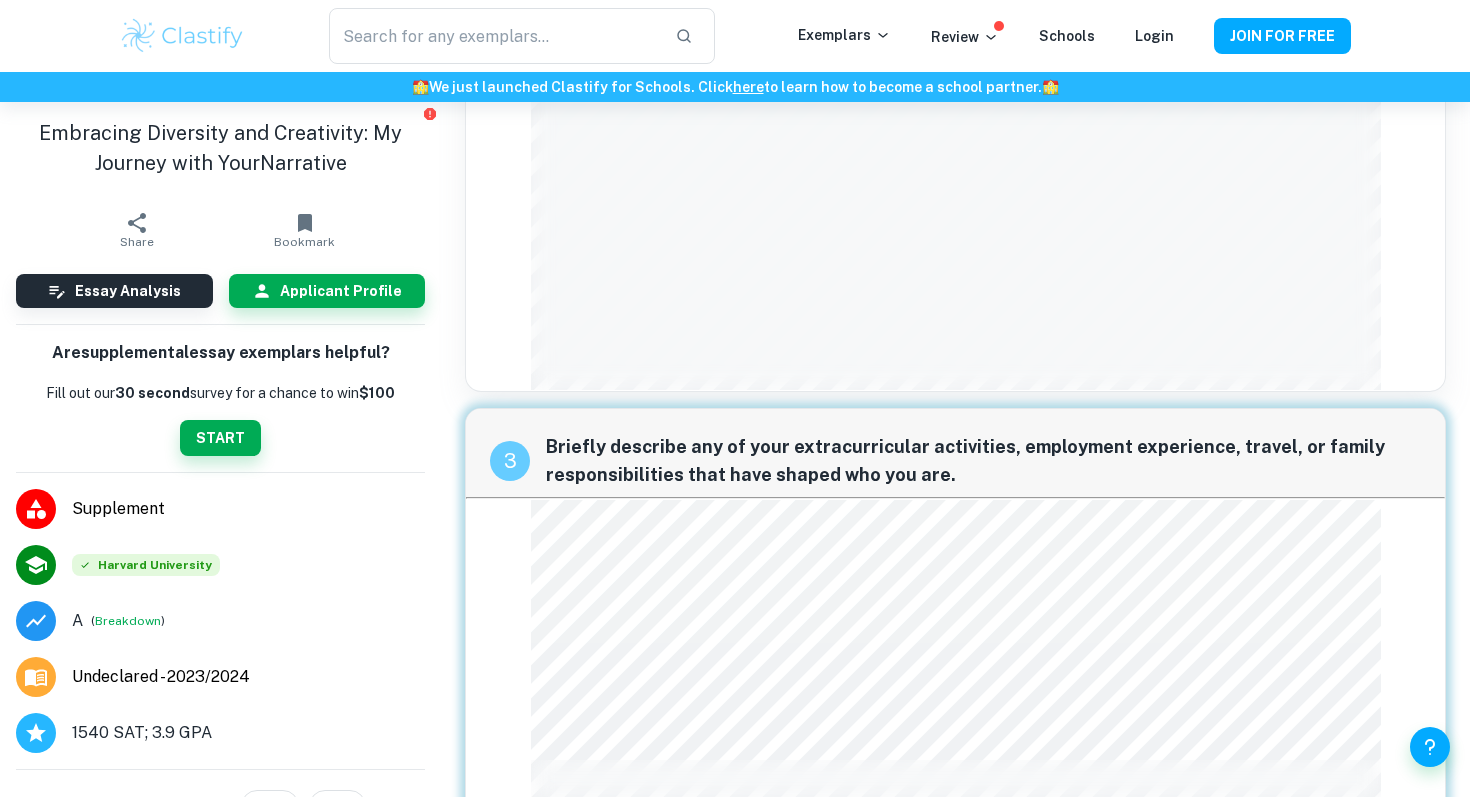 scroll, scrollTop: 1617, scrollLeft: 0, axis: vertical 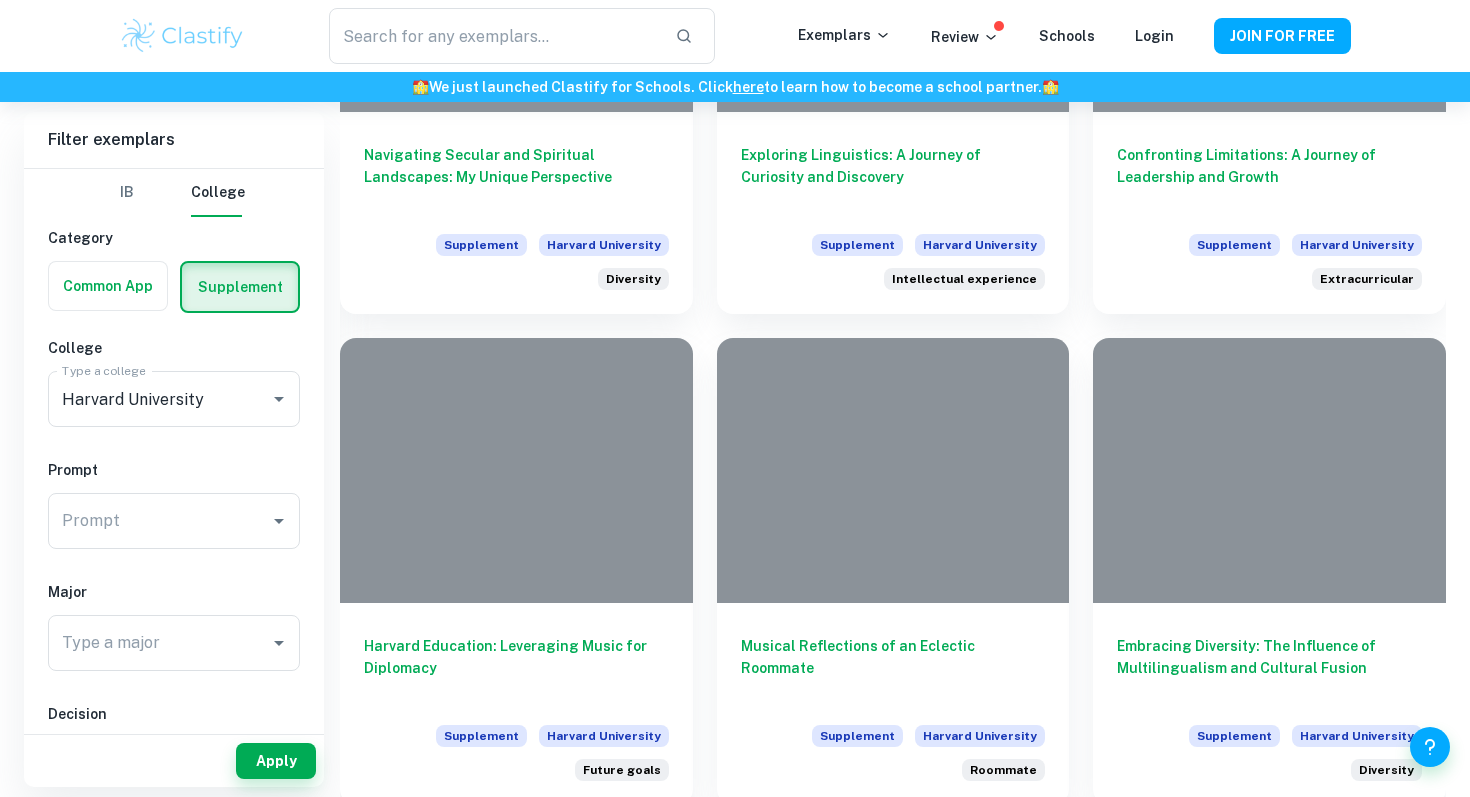 click at bounding box center (516, 470) 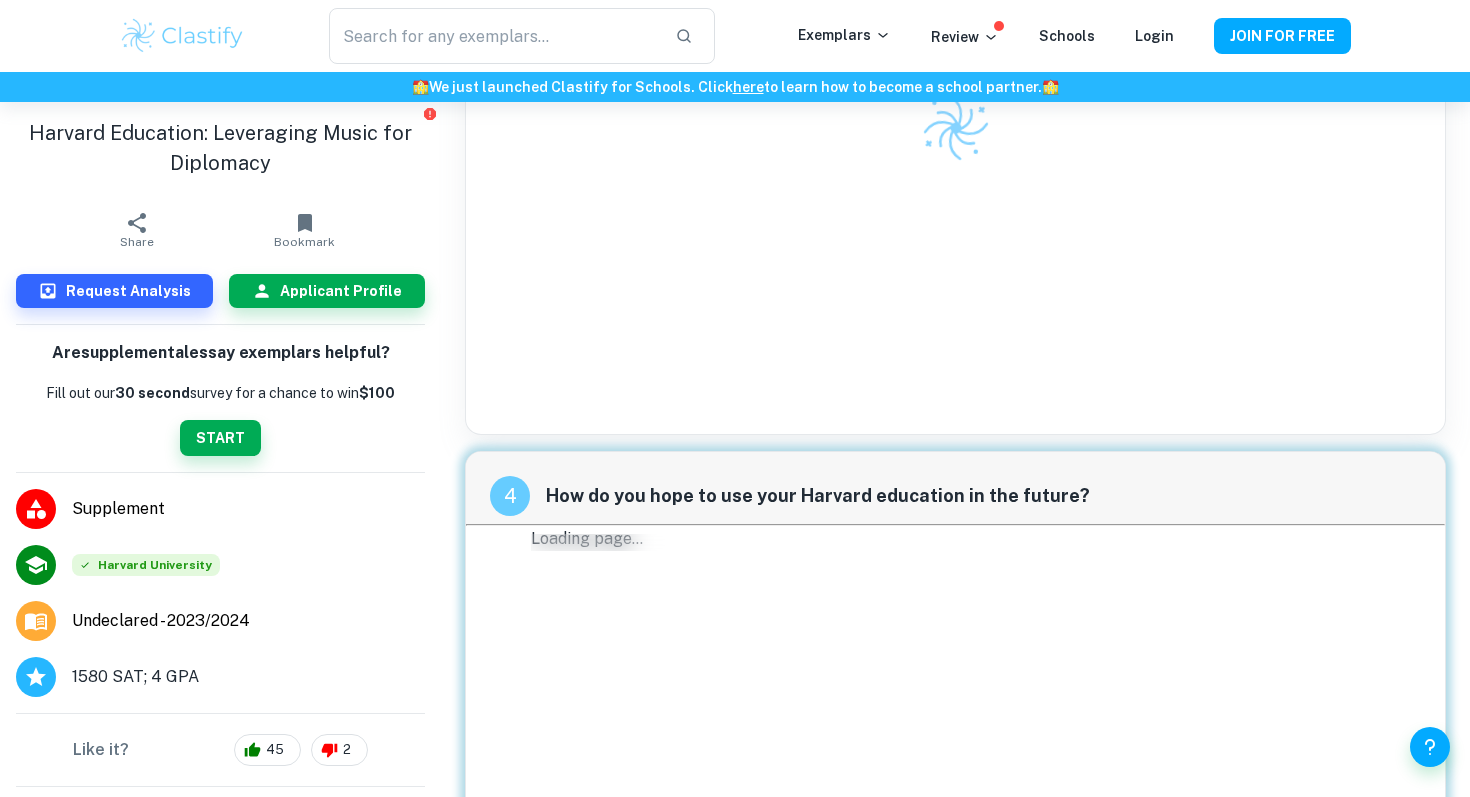 scroll, scrollTop: 1362, scrollLeft: 0, axis: vertical 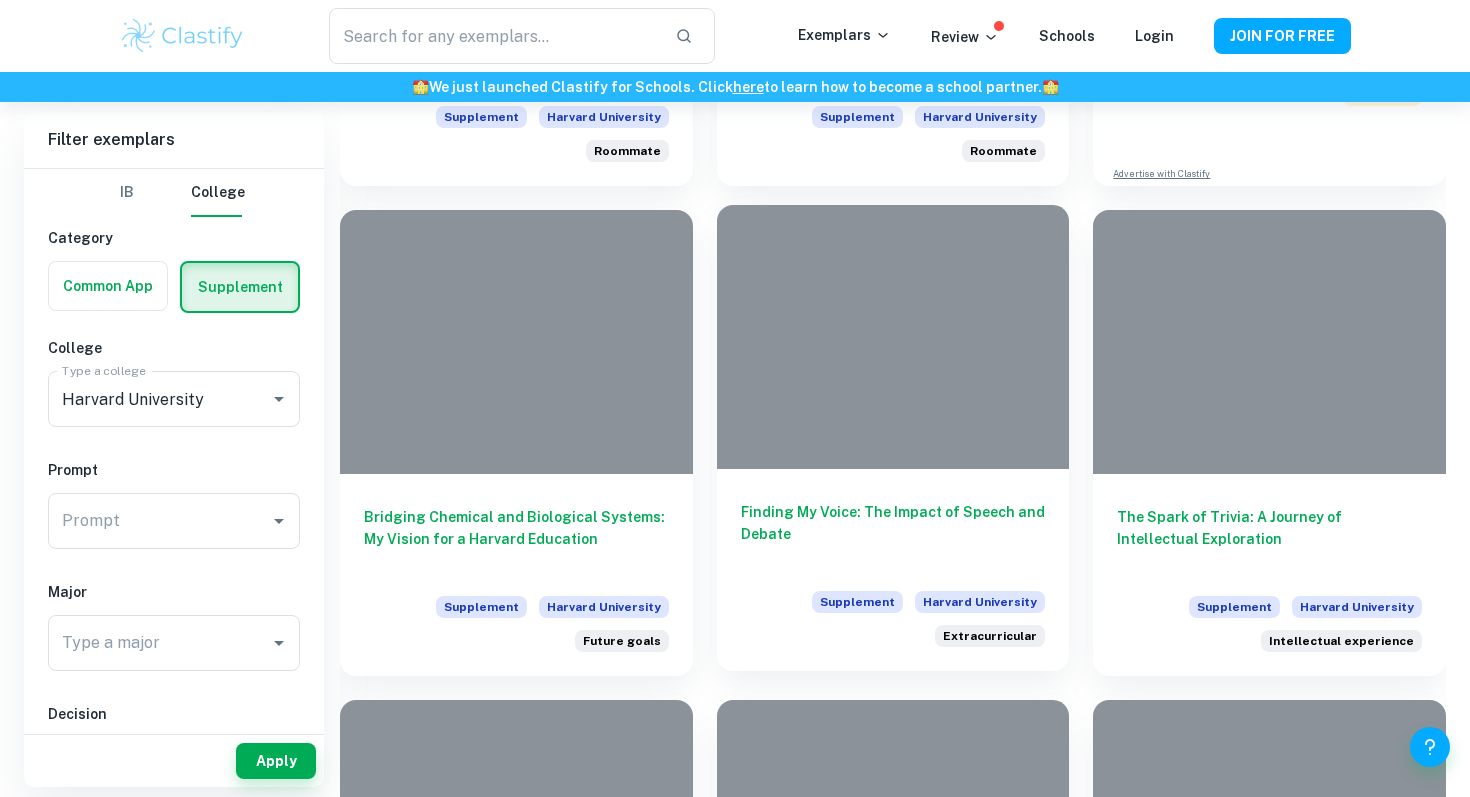 click on "Finding My Voice: The Impact of Speech and Debate" at bounding box center [893, 534] 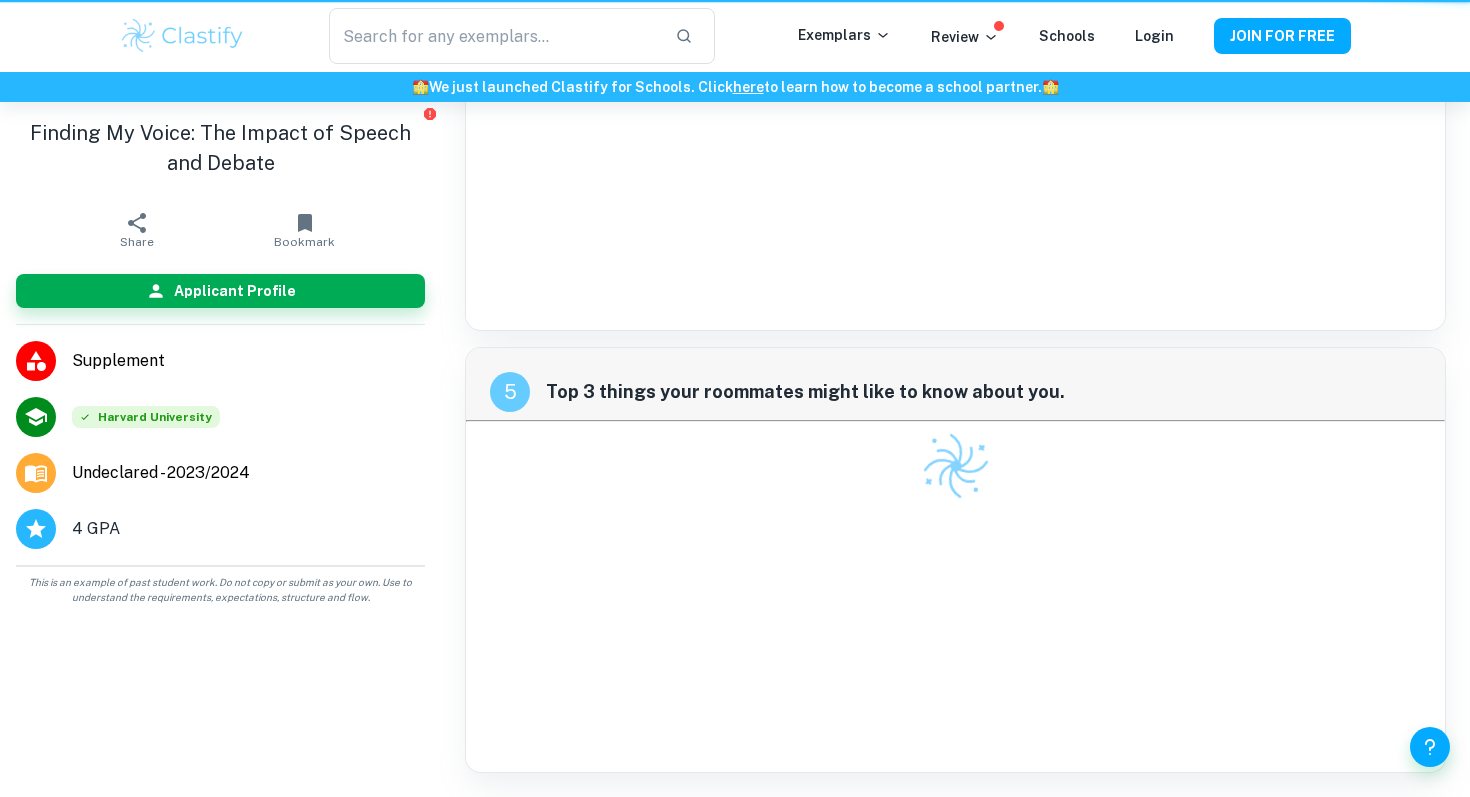 scroll, scrollTop: 0, scrollLeft: 0, axis: both 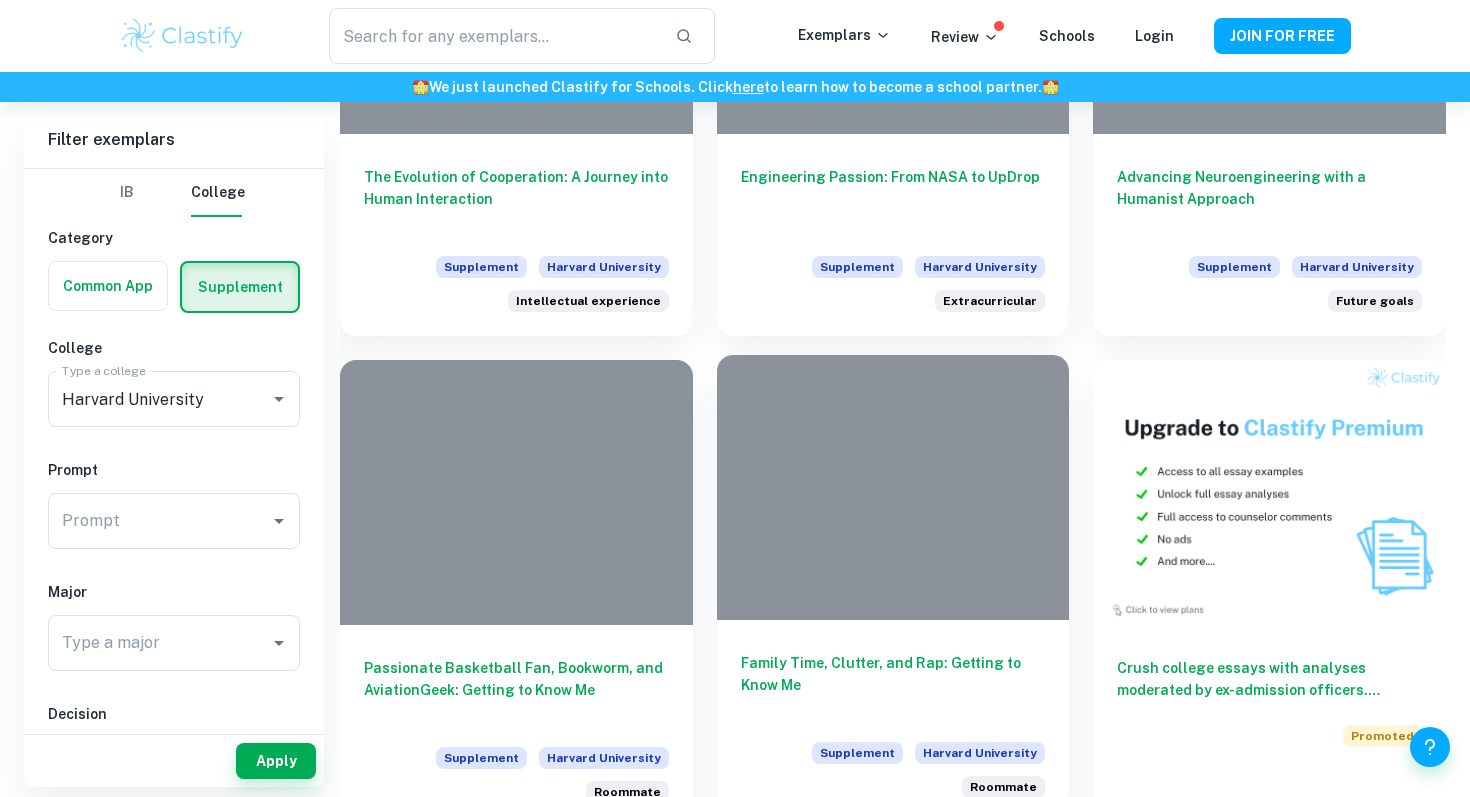 click at bounding box center [893, 487] 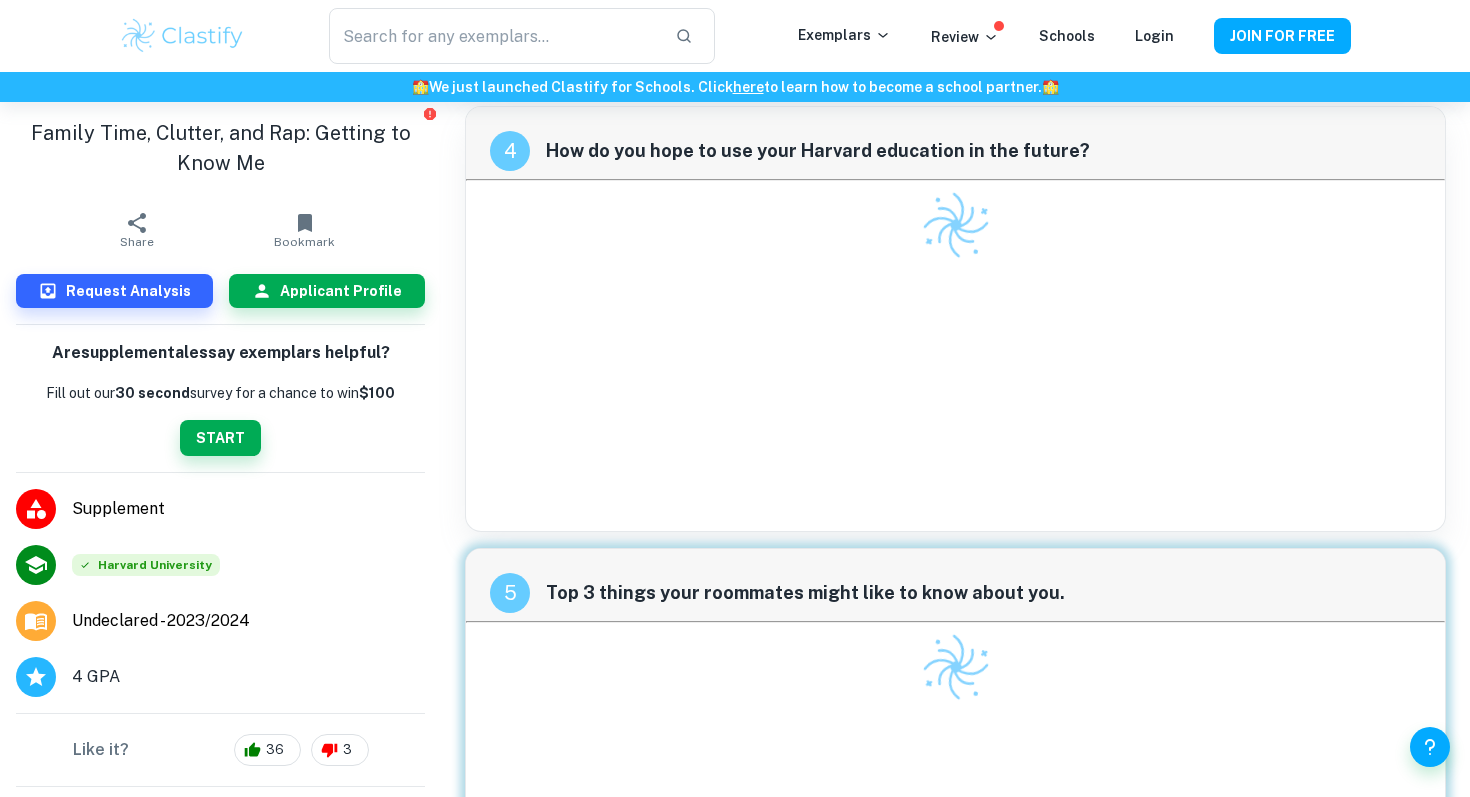 scroll, scrollTop: 1723, scrollLeft: 0, axis: vertical 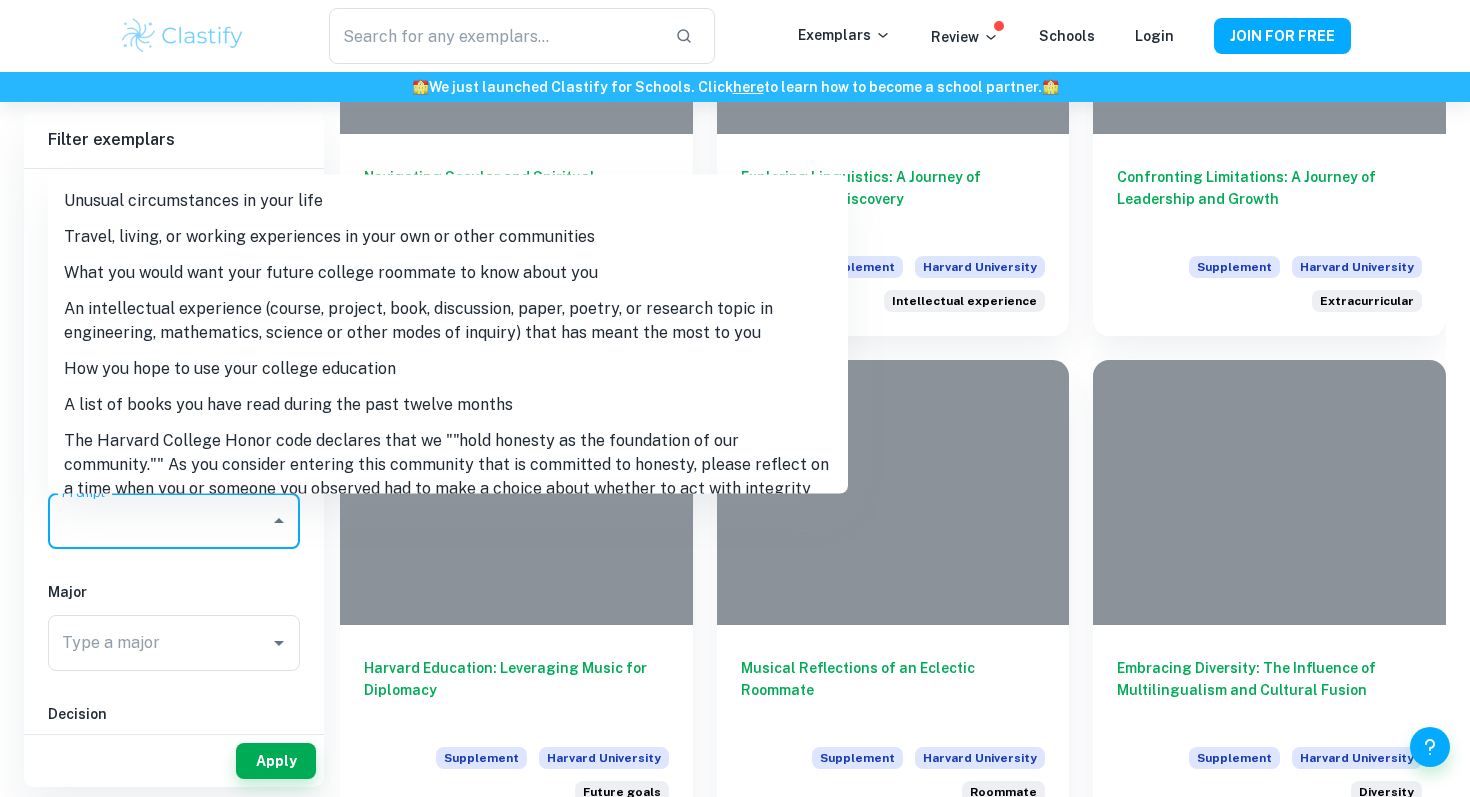click on "Prompt" at bounding box center [159, 521] 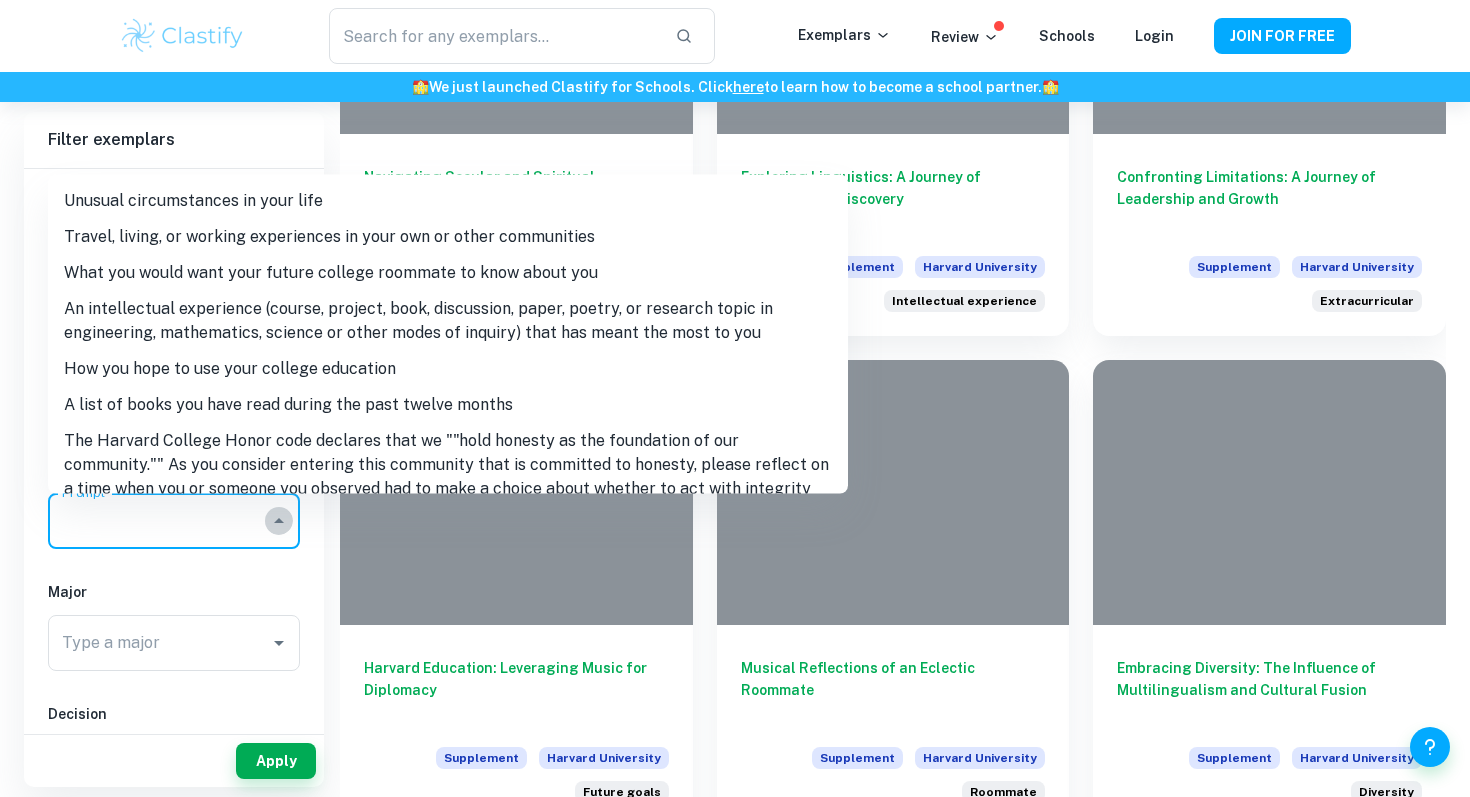 click 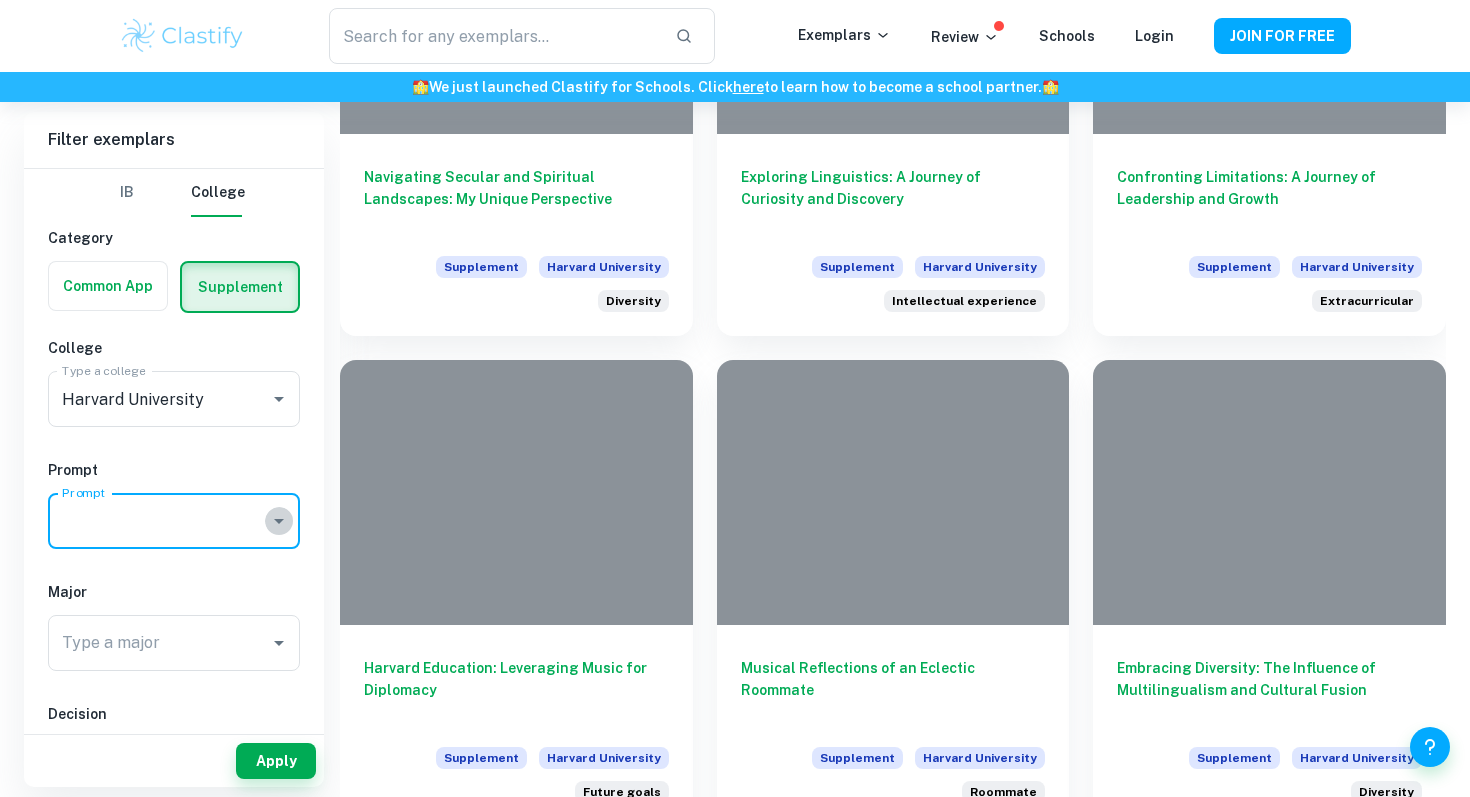 click 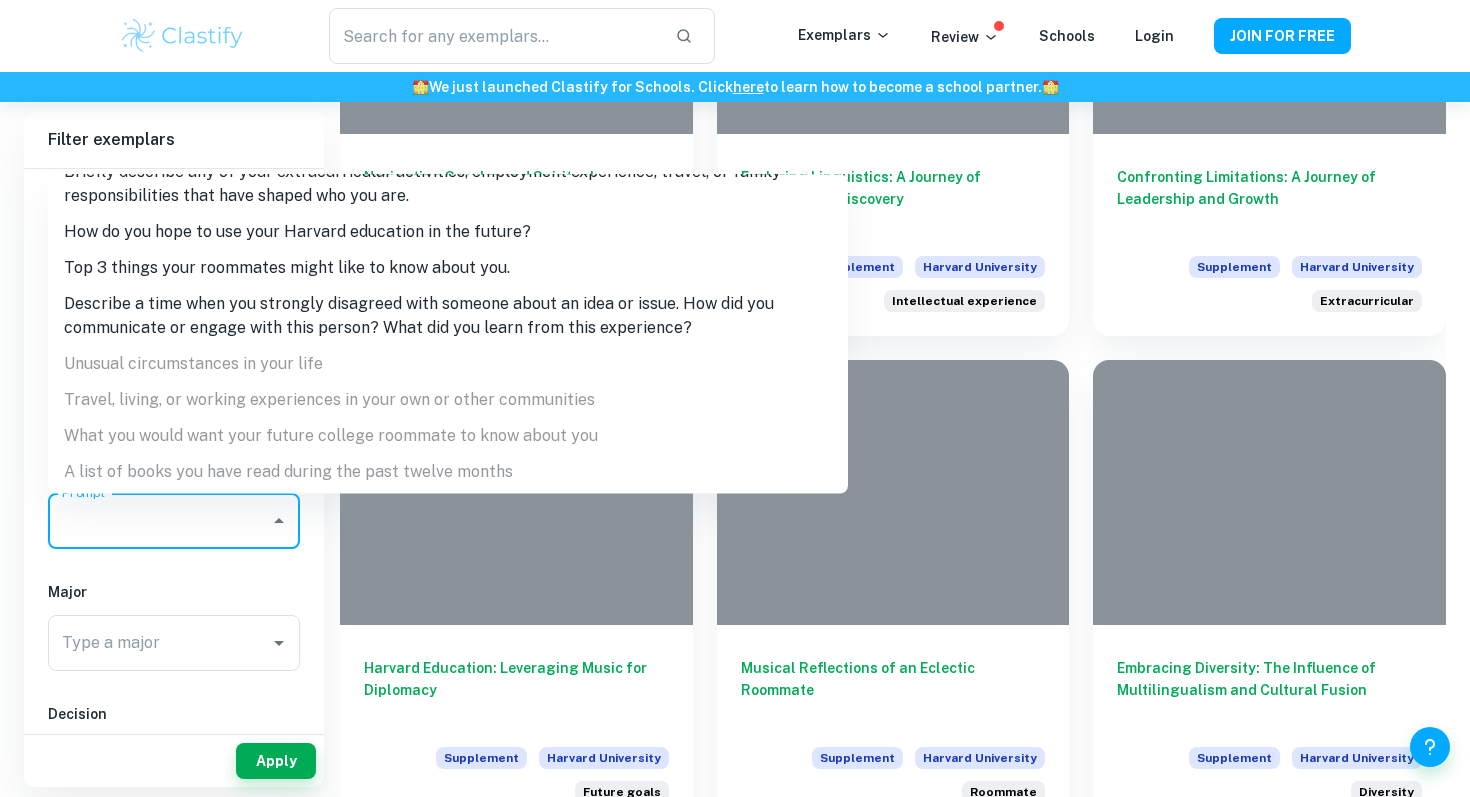 scroll, scrollTop: 0, scrollLeft: 0, axis: both 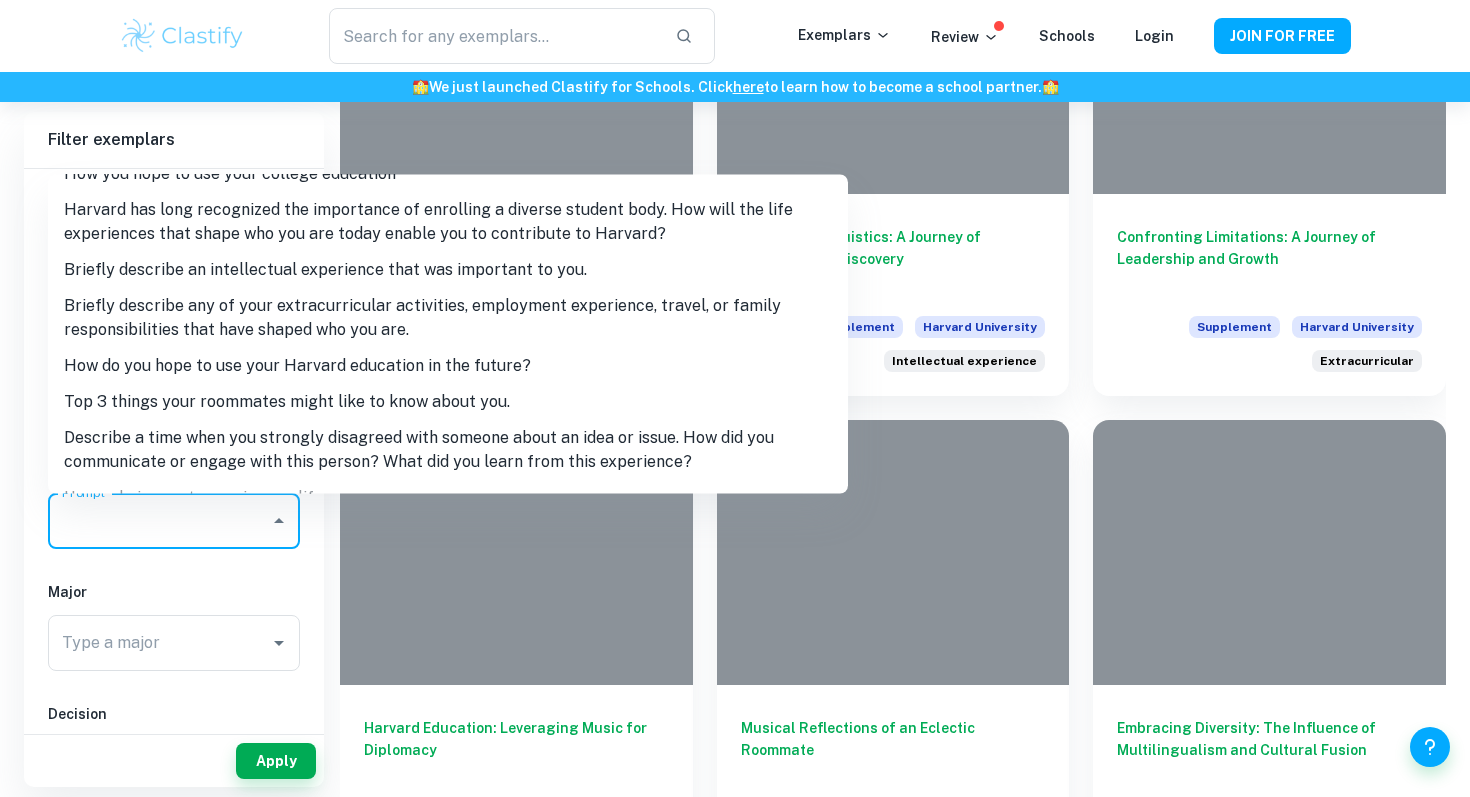 click on "Describe a time when you strongly disagreed with someone about an idea or issue. How did you communicate or engage with this person? What did you learn from this experience?" at bounding box center (448, 450) 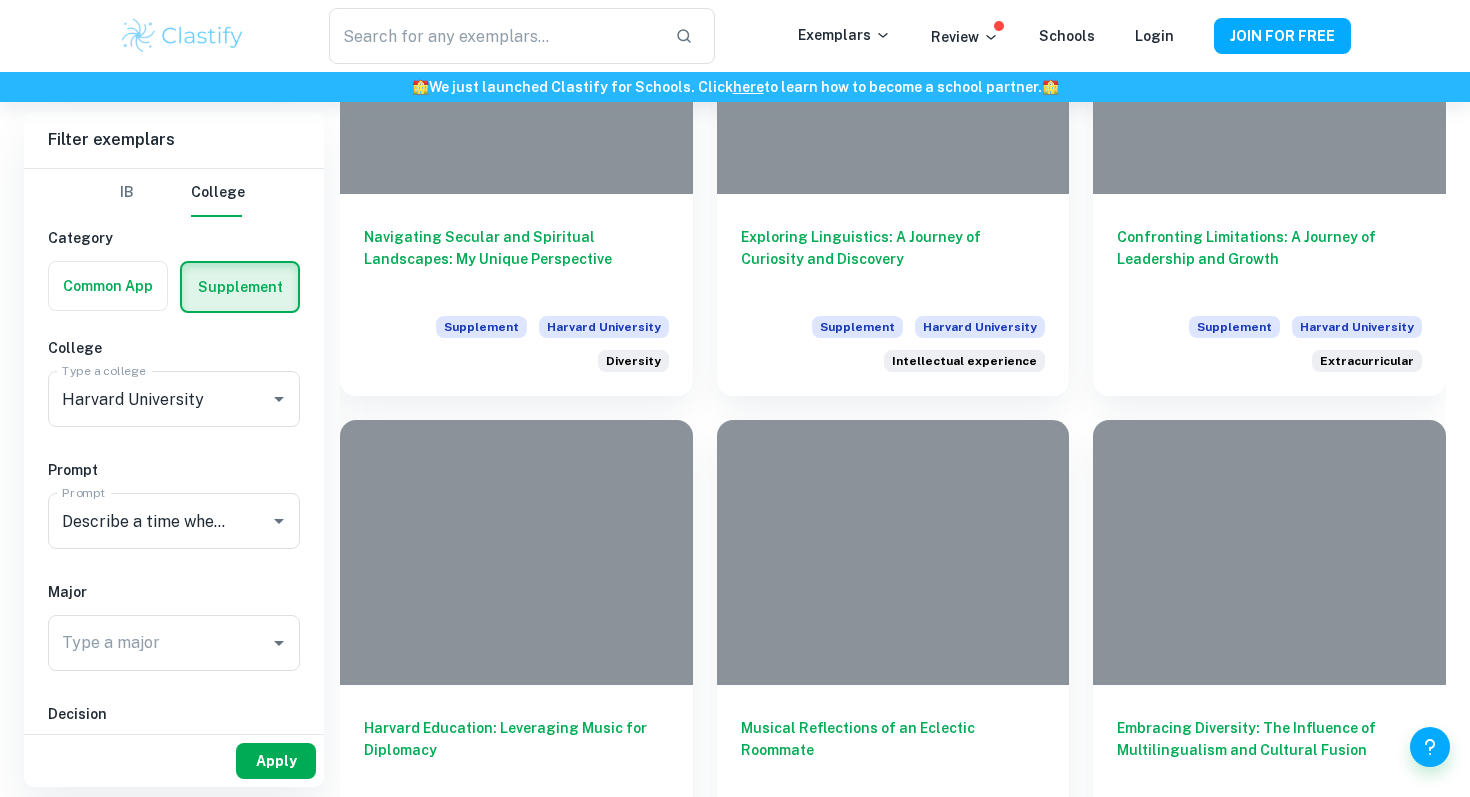 click on "Apply" at bounding box center (276, 761) 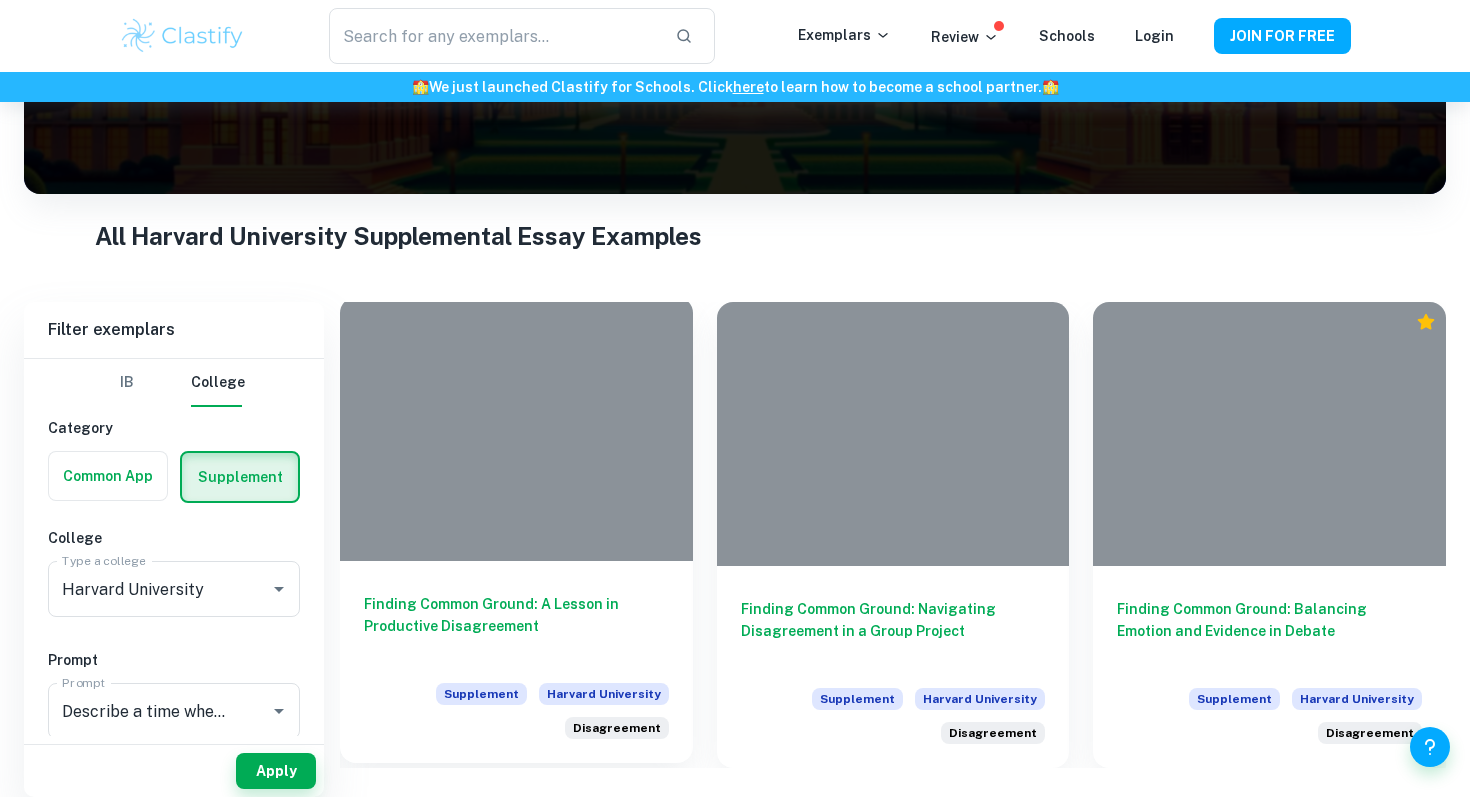 scroll, scrollTop: 245, scrollLeft: 0, axis: vertical 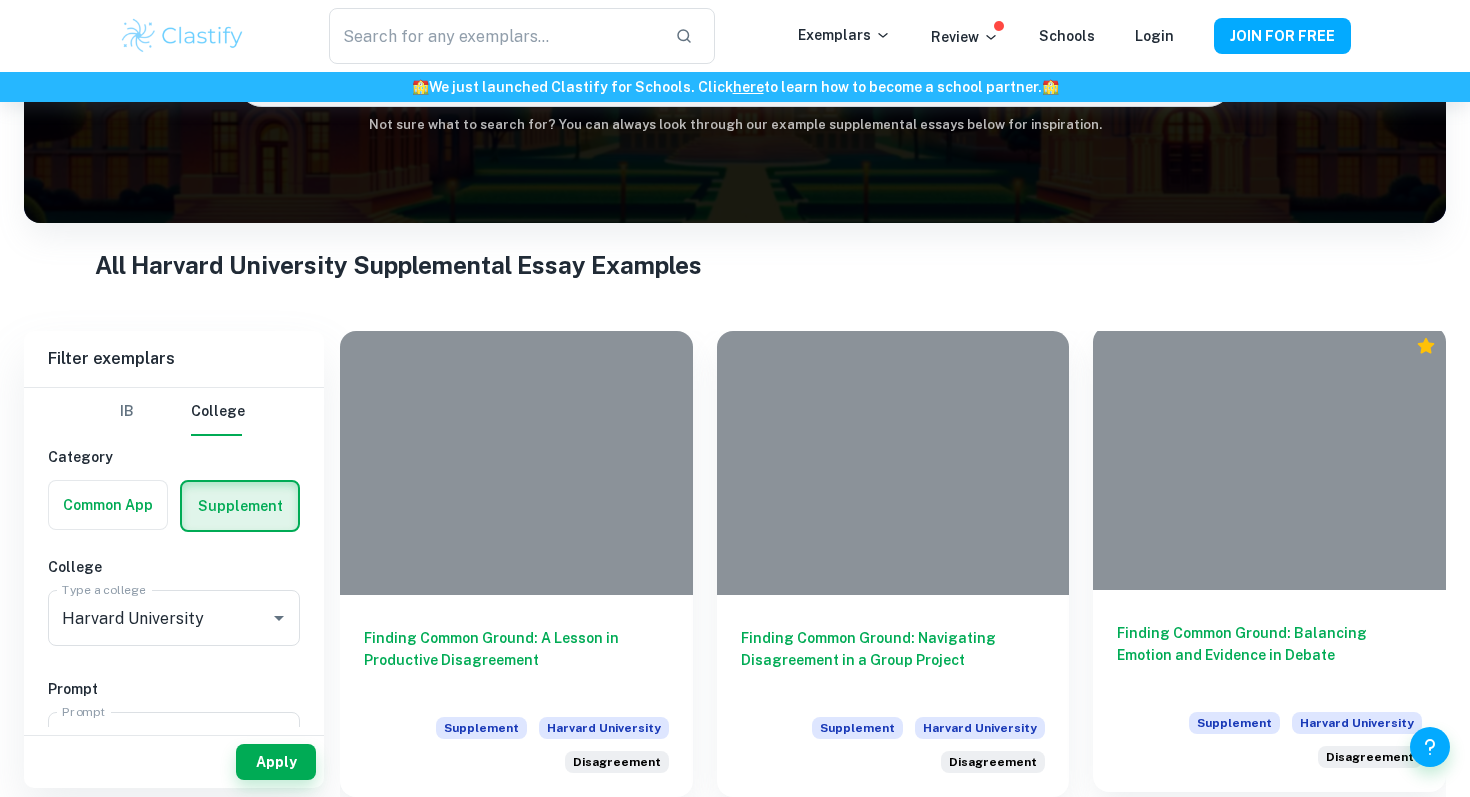 click at bounding box center [1269, 458] 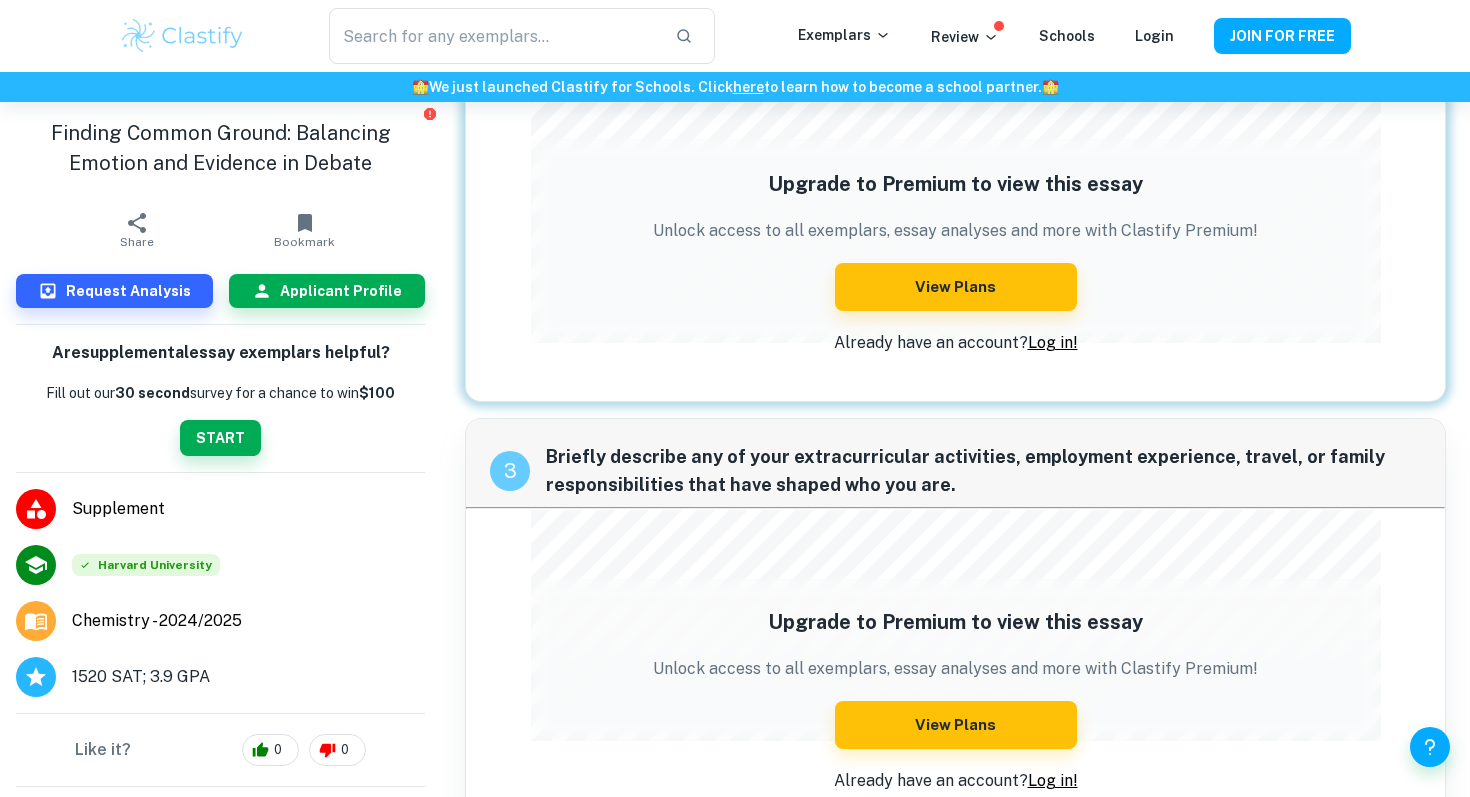 scroll, scrollTop: 541, scrollLeft: 0, axis: vertical 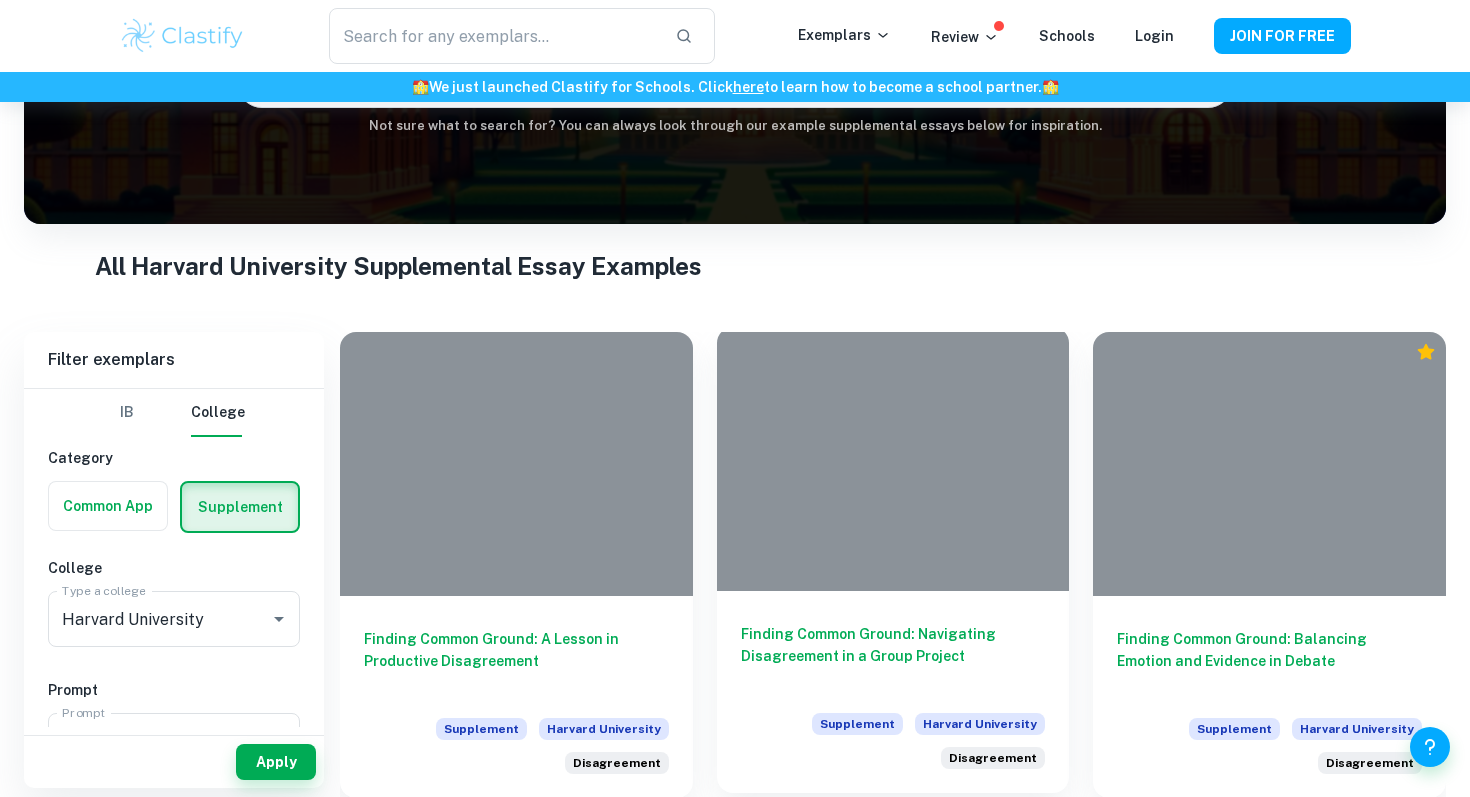 click at bounding box center [893, 459] 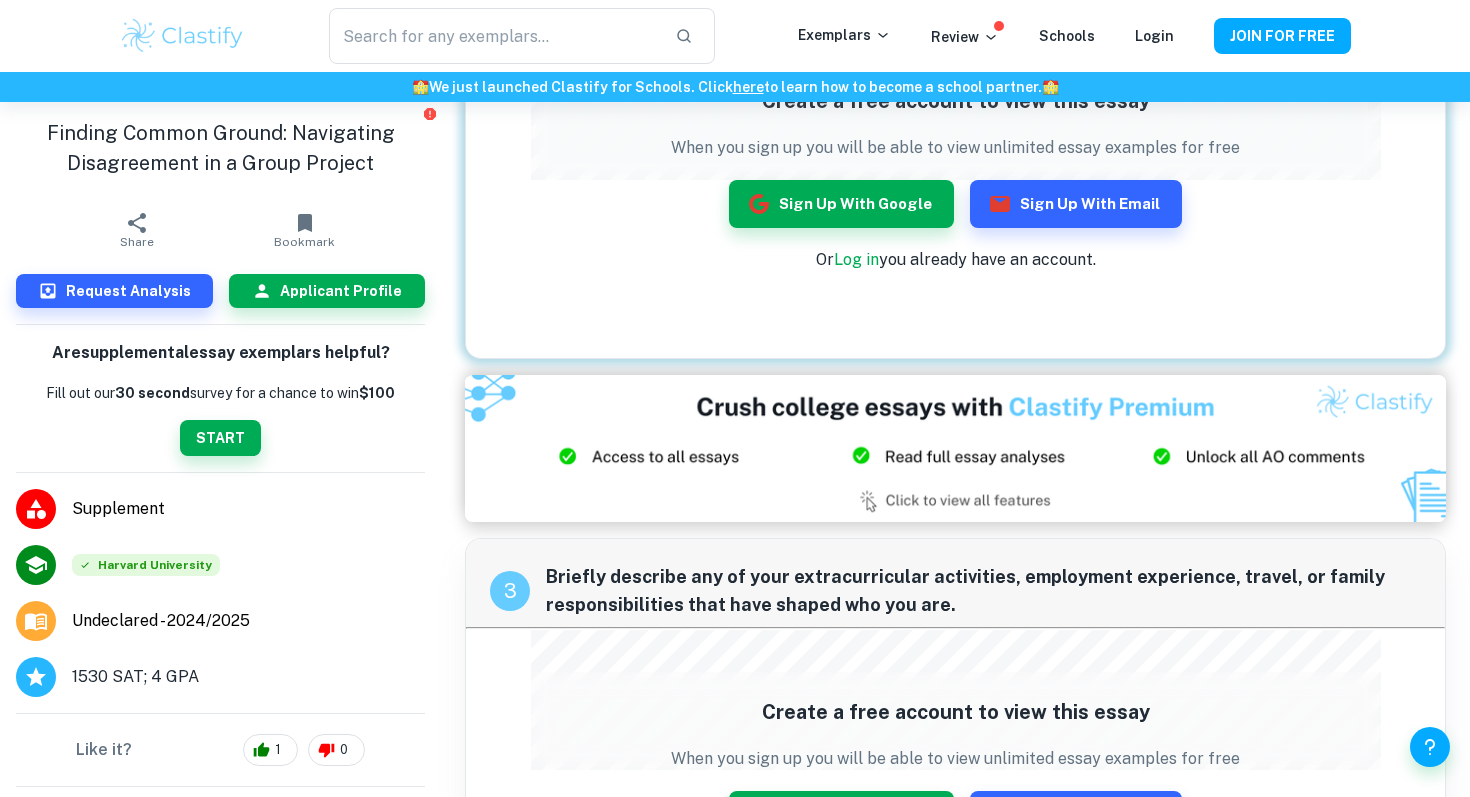 scroll, scrollTop: 500, scrollLeft: 0, axis: vertical 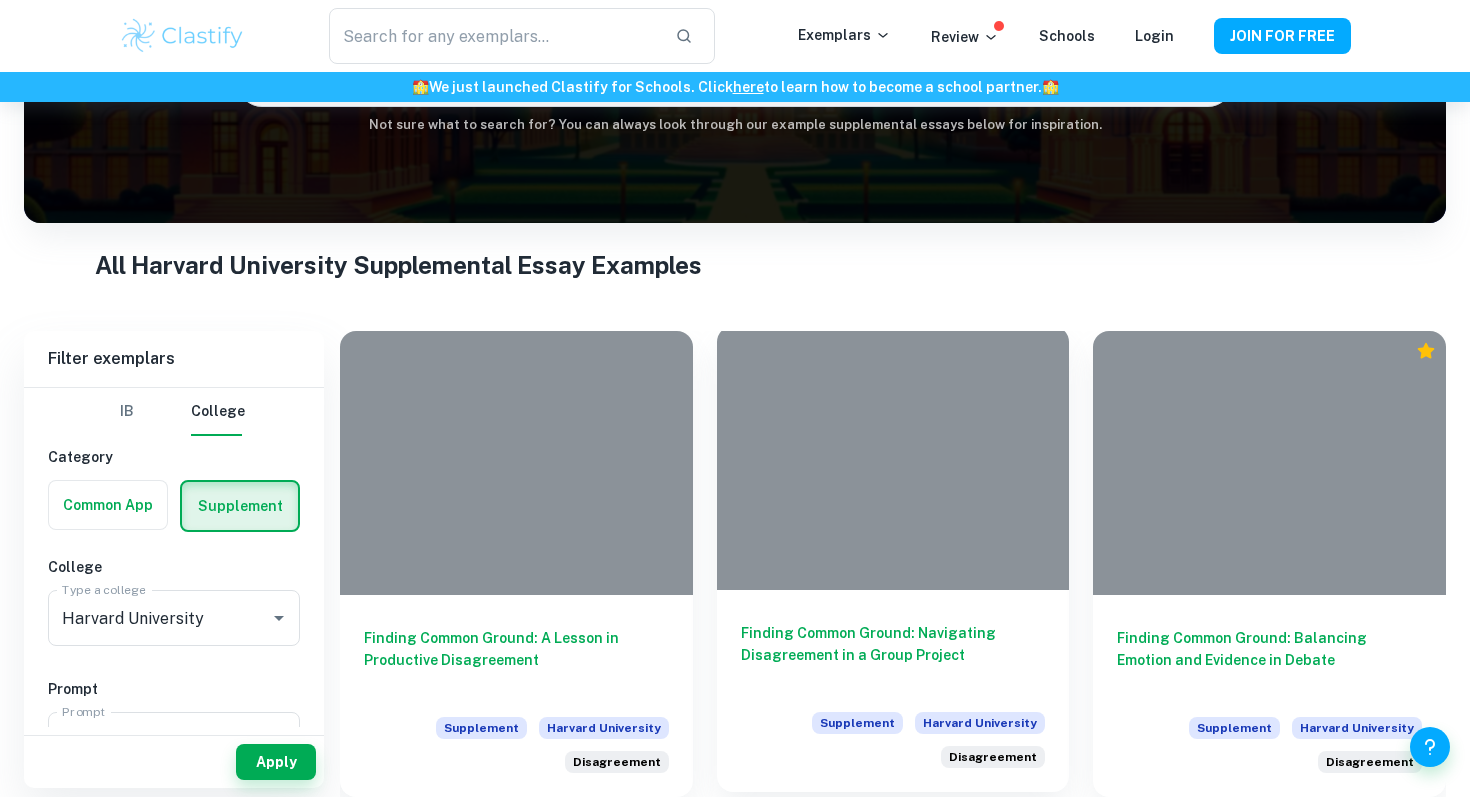 click on "Finding Common Ground: Navigating Disagreement in a Group Project Supplement Harvard University Disagreement" at bounding box center [893, 691] 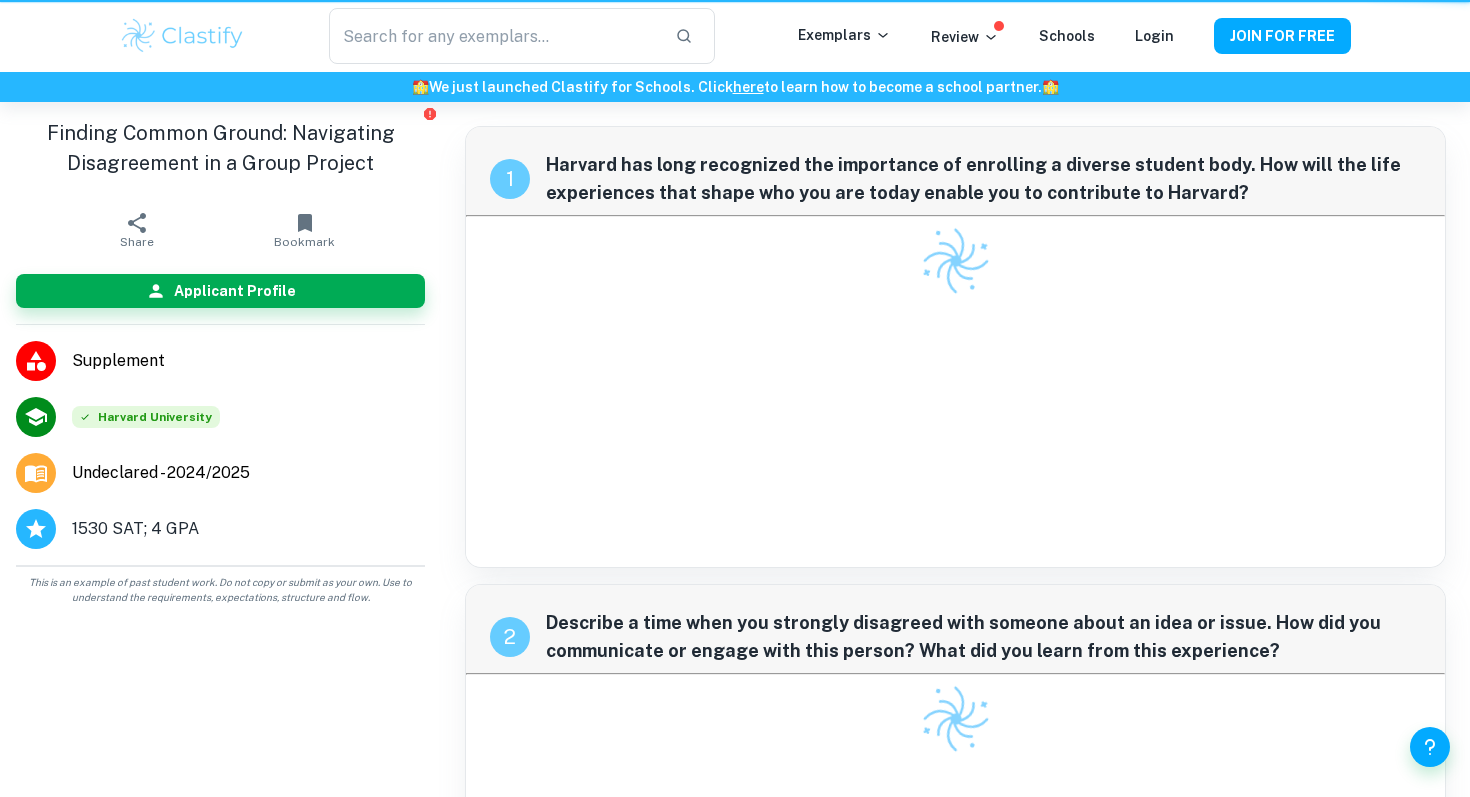 scroll, scrollTop: 1, scrollLeft: 0, axis: vertical 